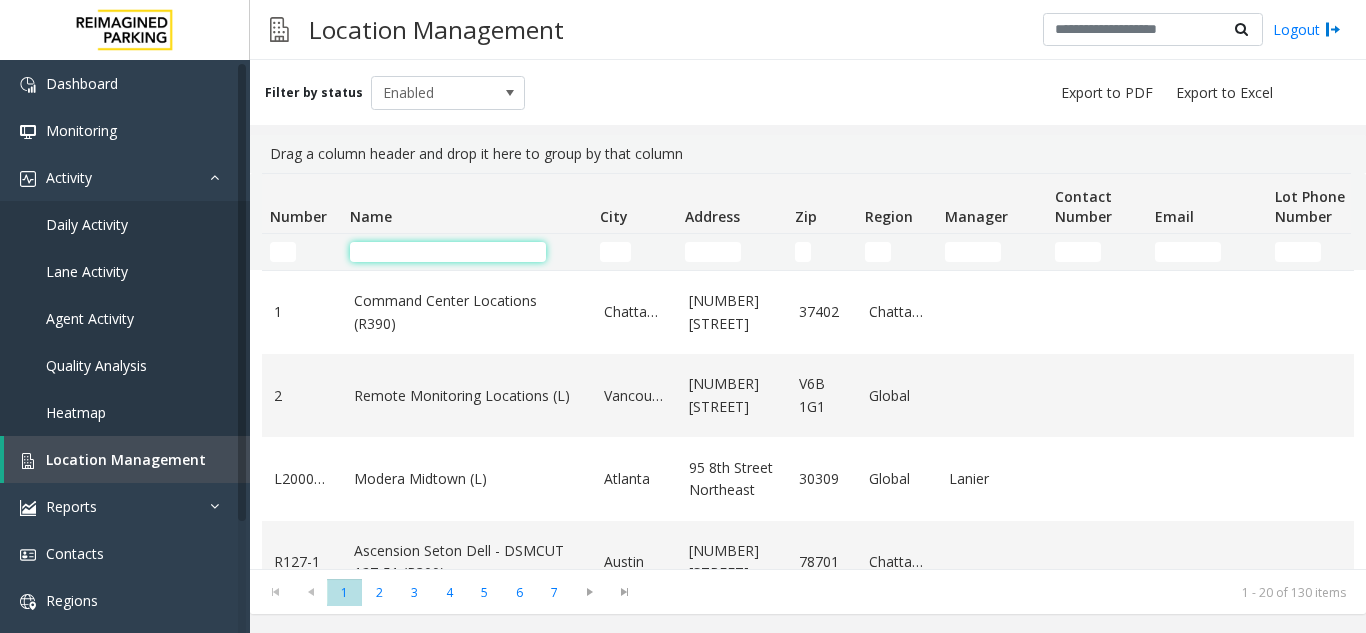 scroll, scrollTop: 0, scrollLeft: 0, axis: both 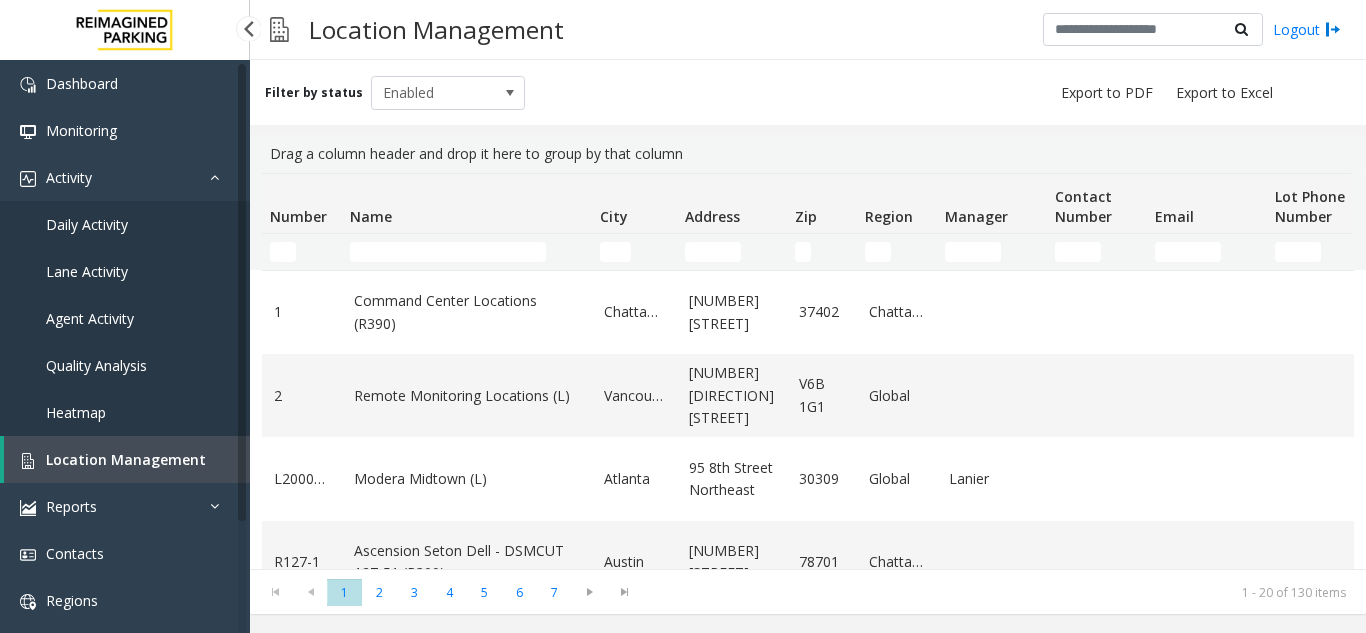 click on "Daily Activity" at bounding box center [125, 224] 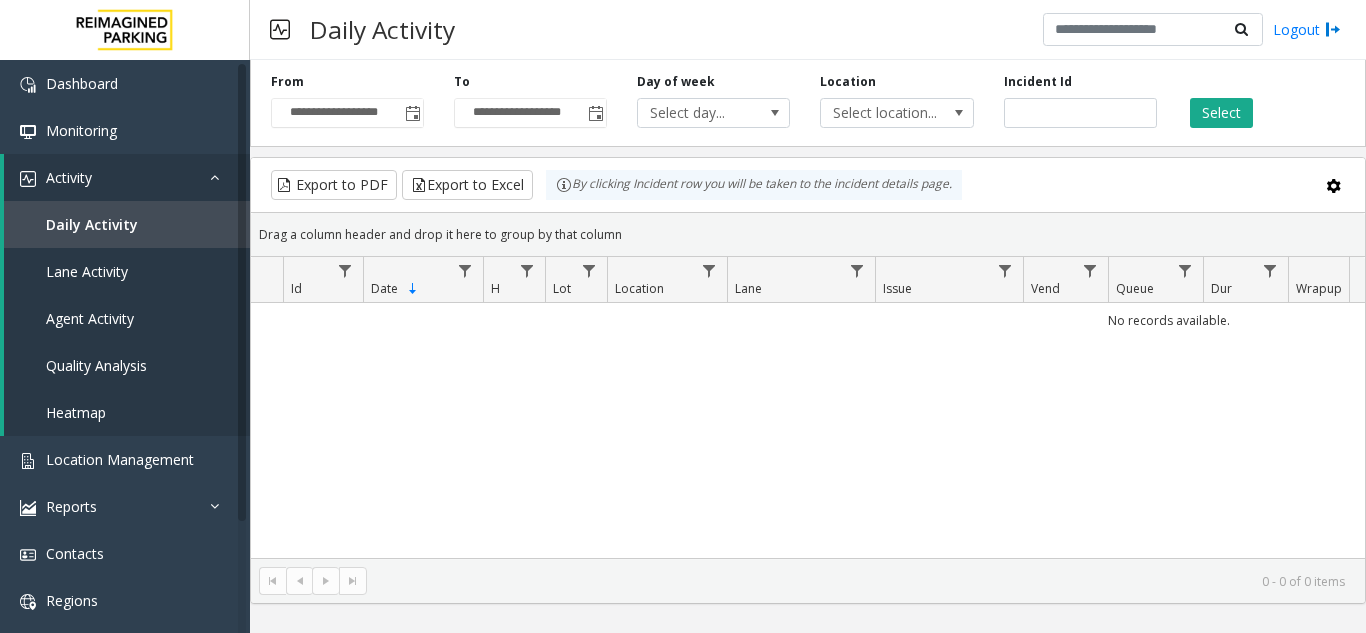 scroll, scrollTop: 0, scrollLeft: 0, axis: both 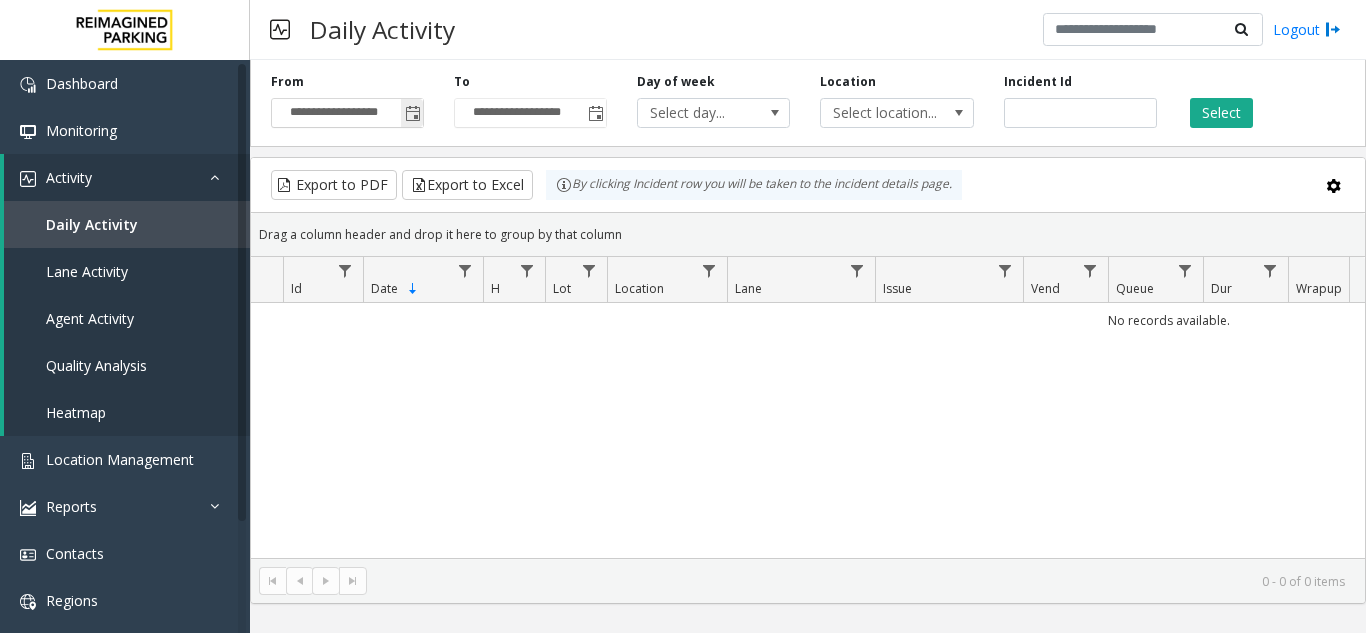 click 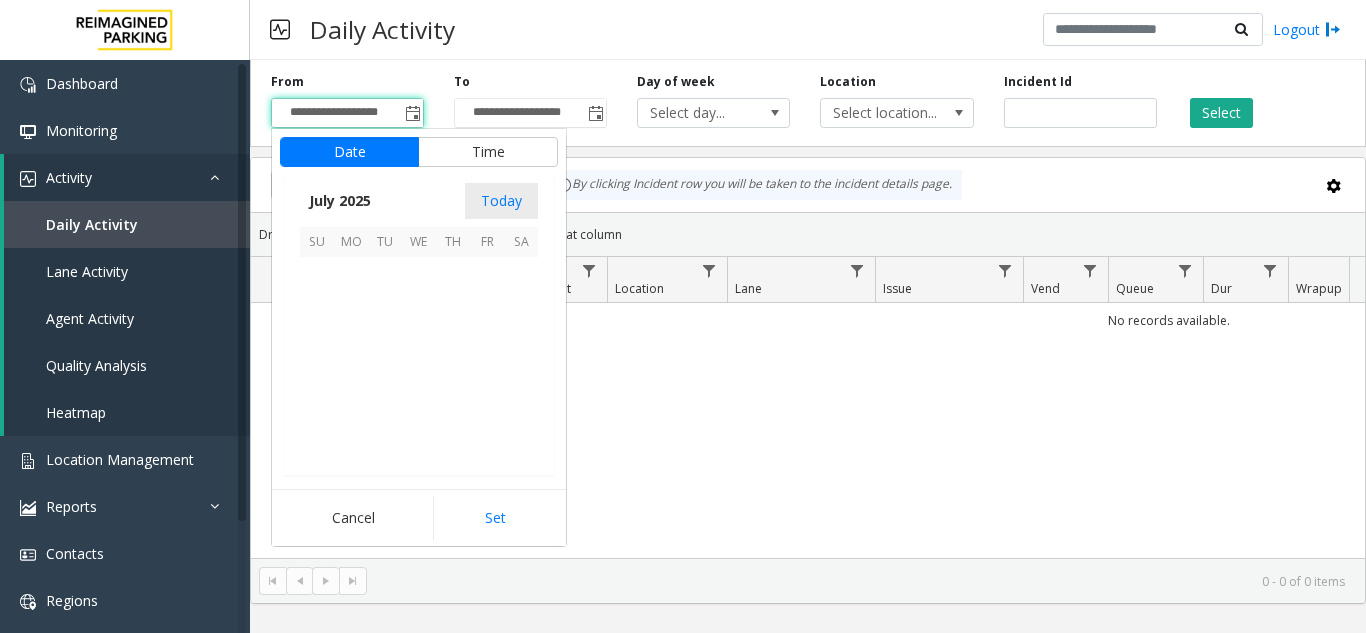 scroll, scrollTop: 358428, scrollLeft: 0, axis: vertical 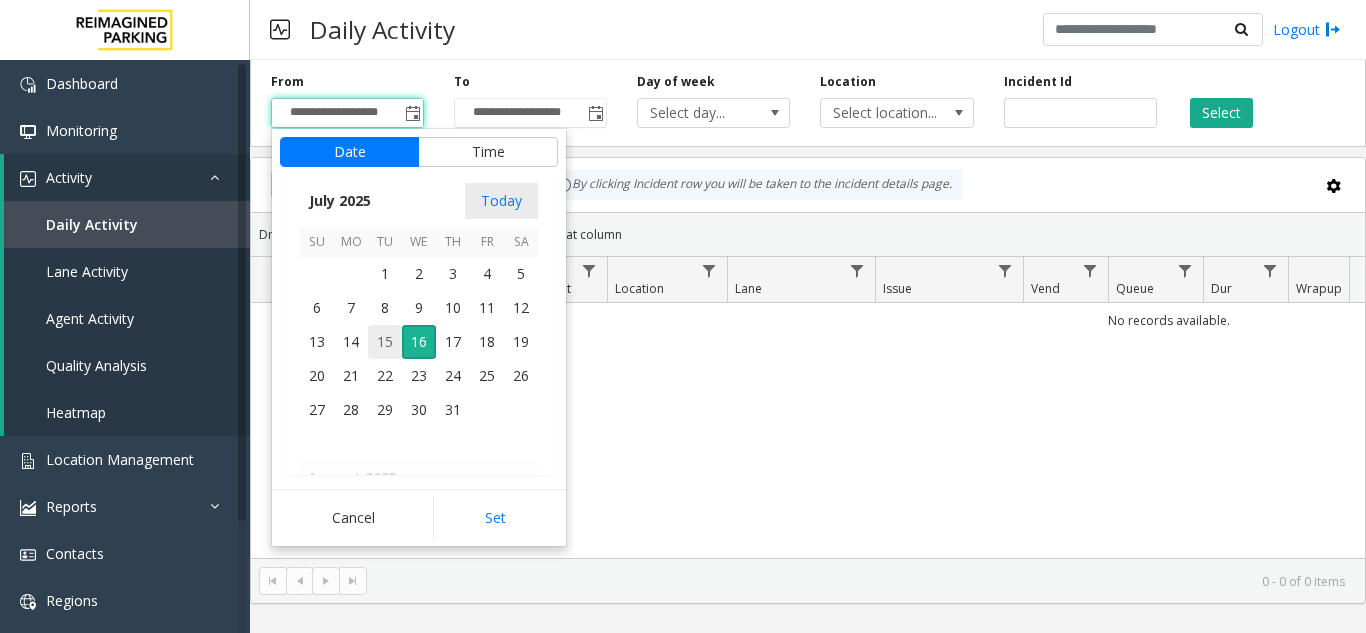 click on "15" at bounding box center (385, 342) 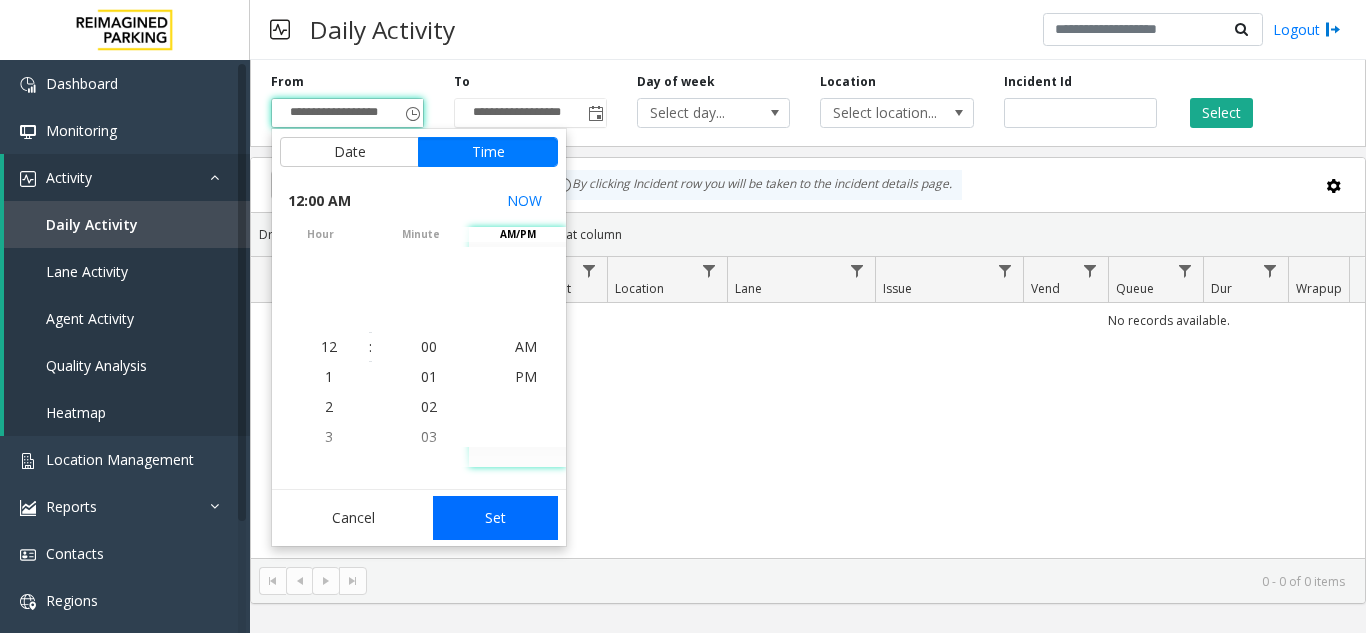 click on "Set" 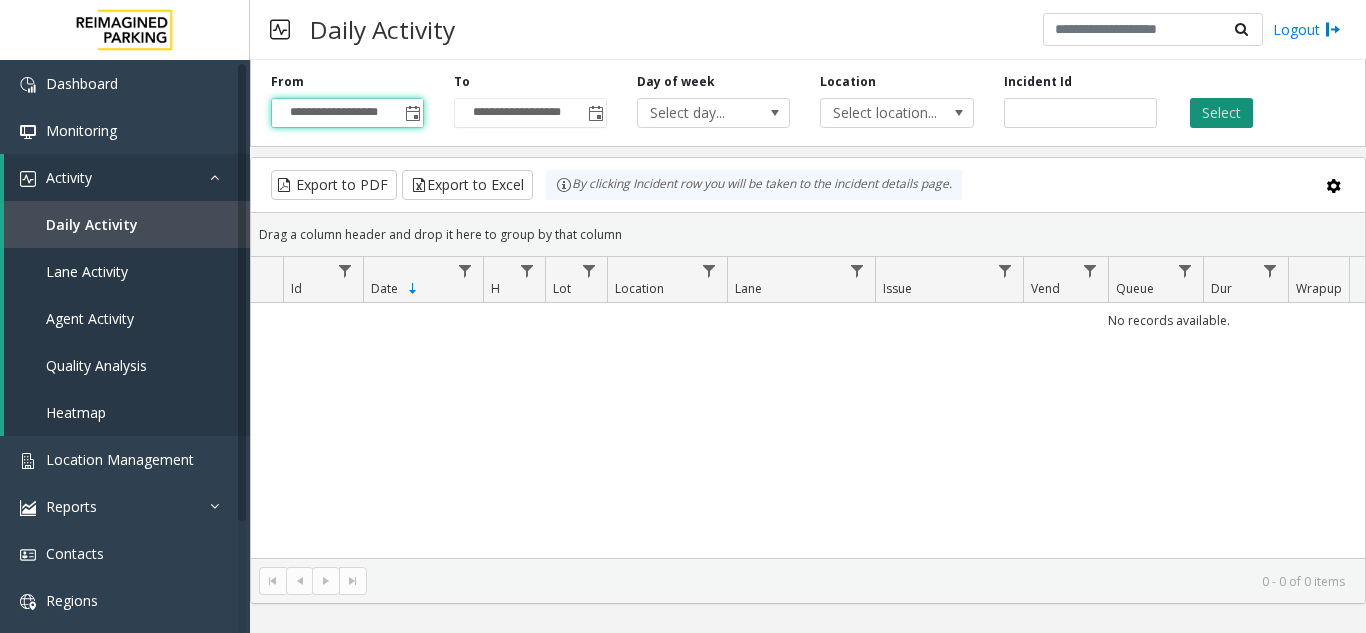 click on "Select" 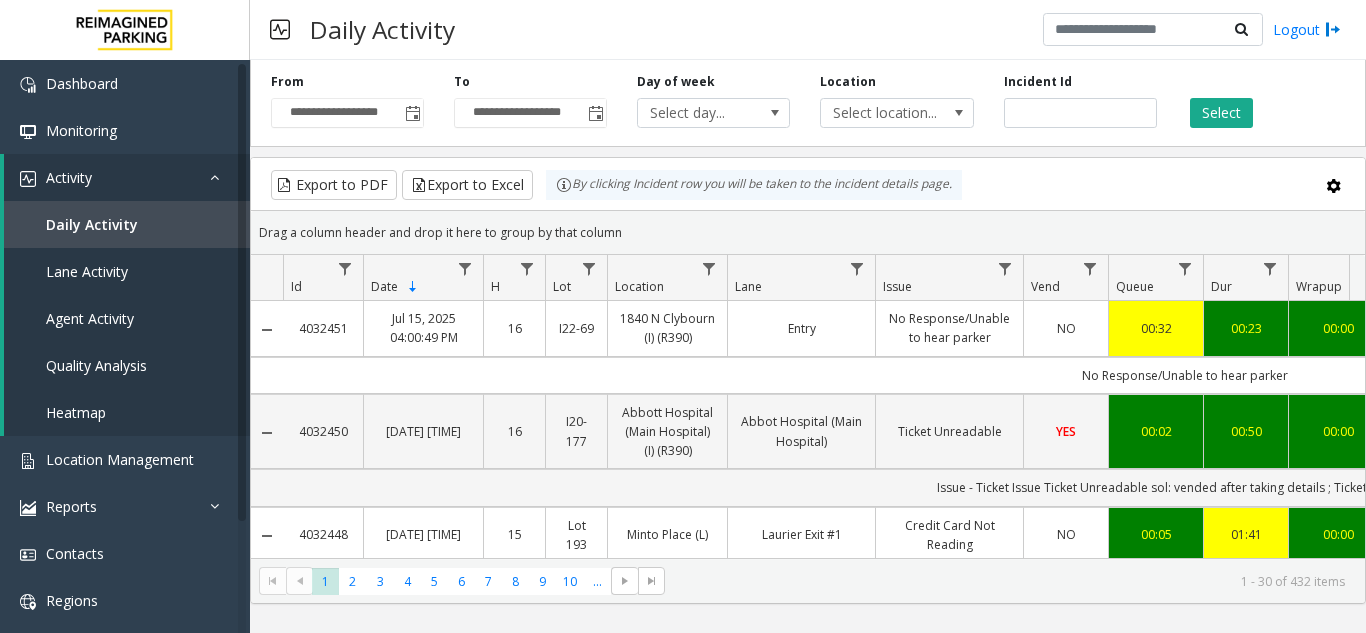 drag, startPoint x: 744, startPoint y: 568, endPoint x: 813, endPoint y: 573, distance: 69.18092 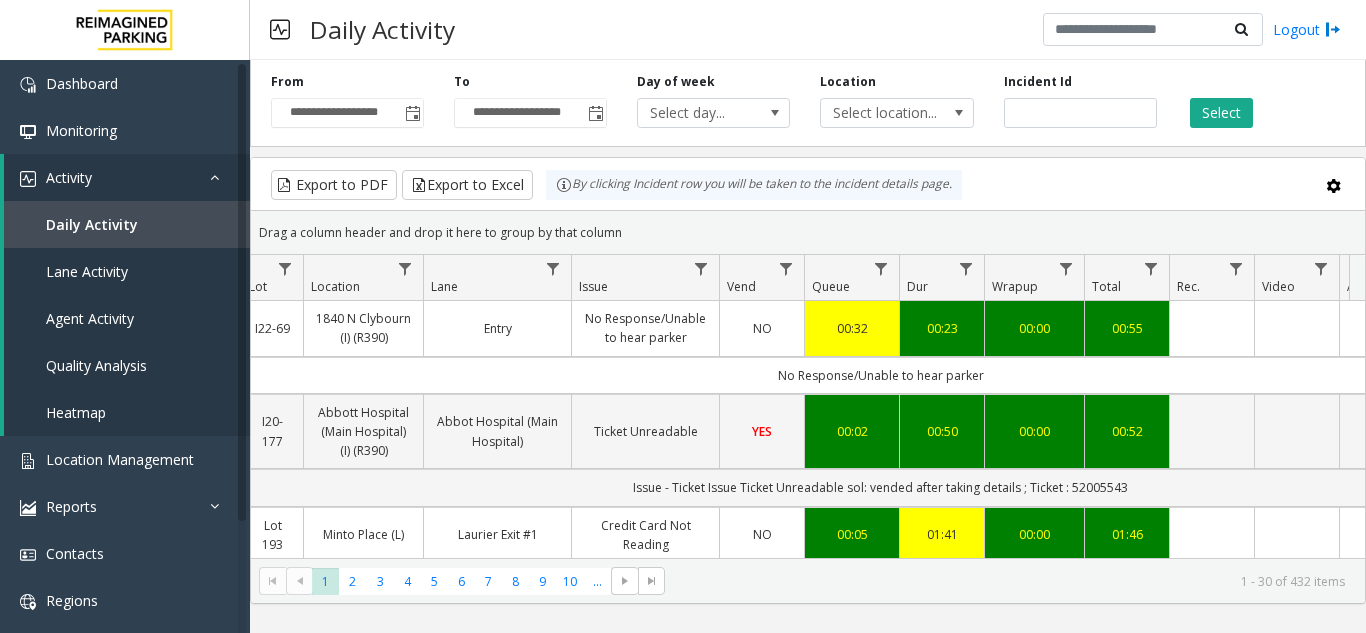 scroll, scrollTop: 0, scrollLeft: 584, axis: horizontal 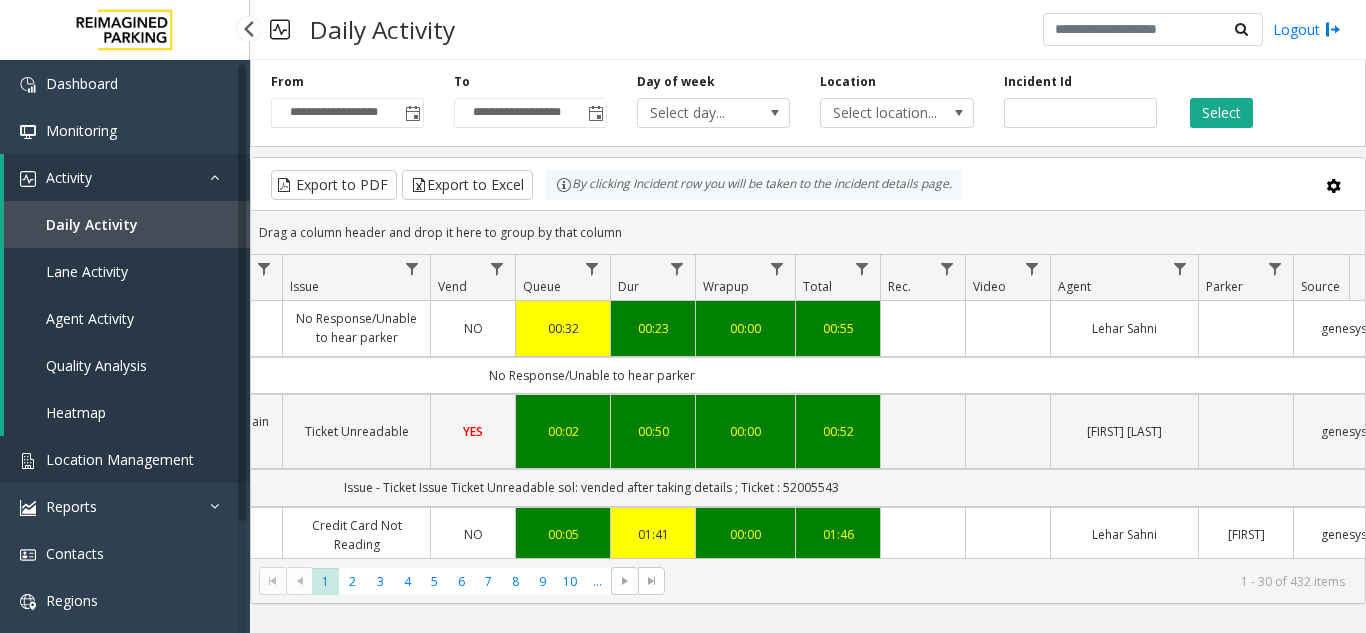 click on "Location Management" at bounding box center [125, 459] 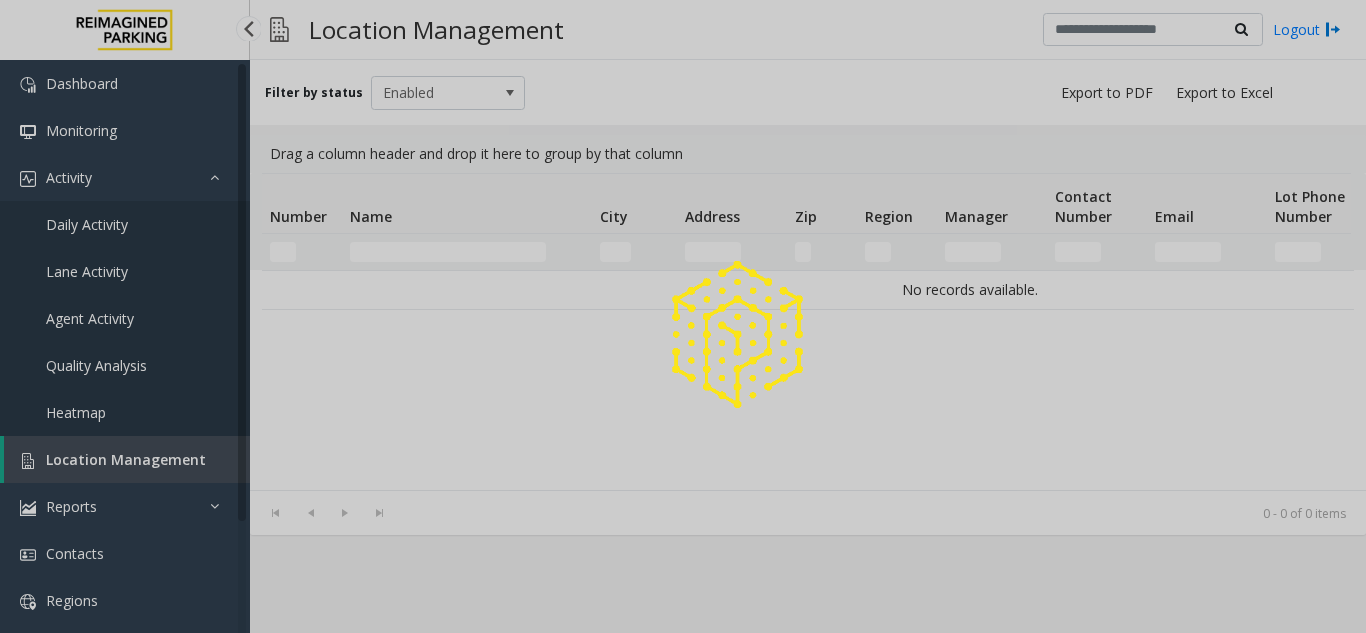 click 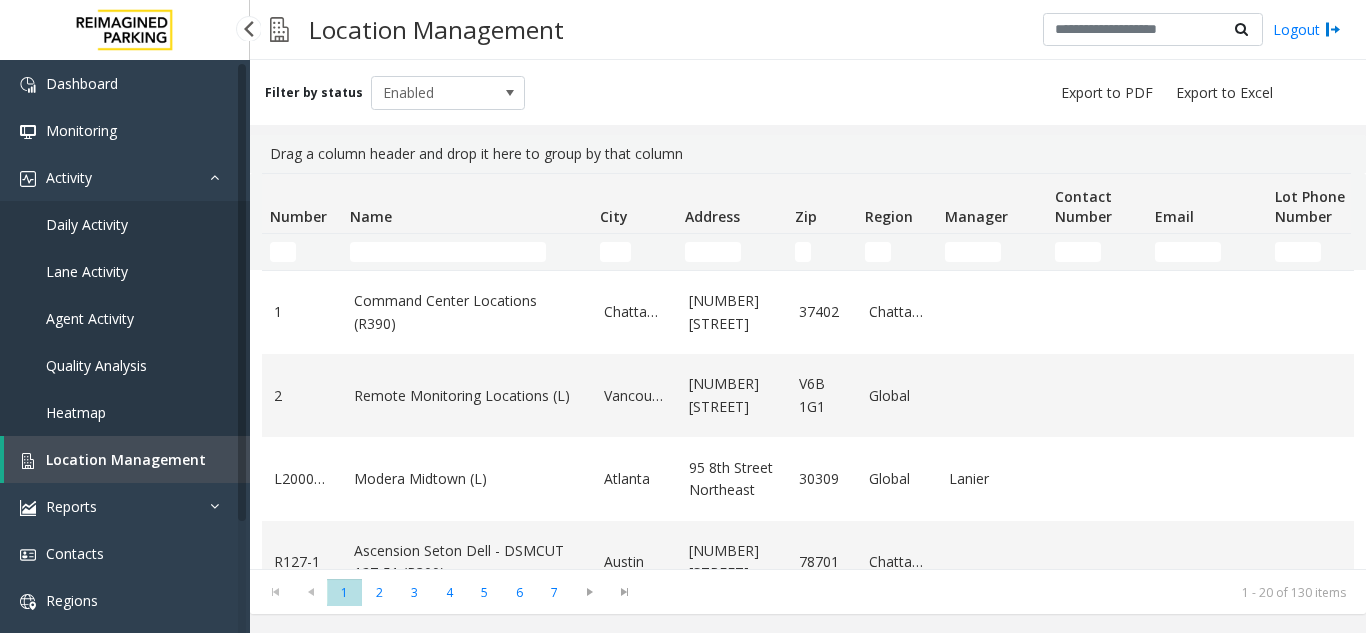click on "Daily Activity" at bounding box center (125, 224) 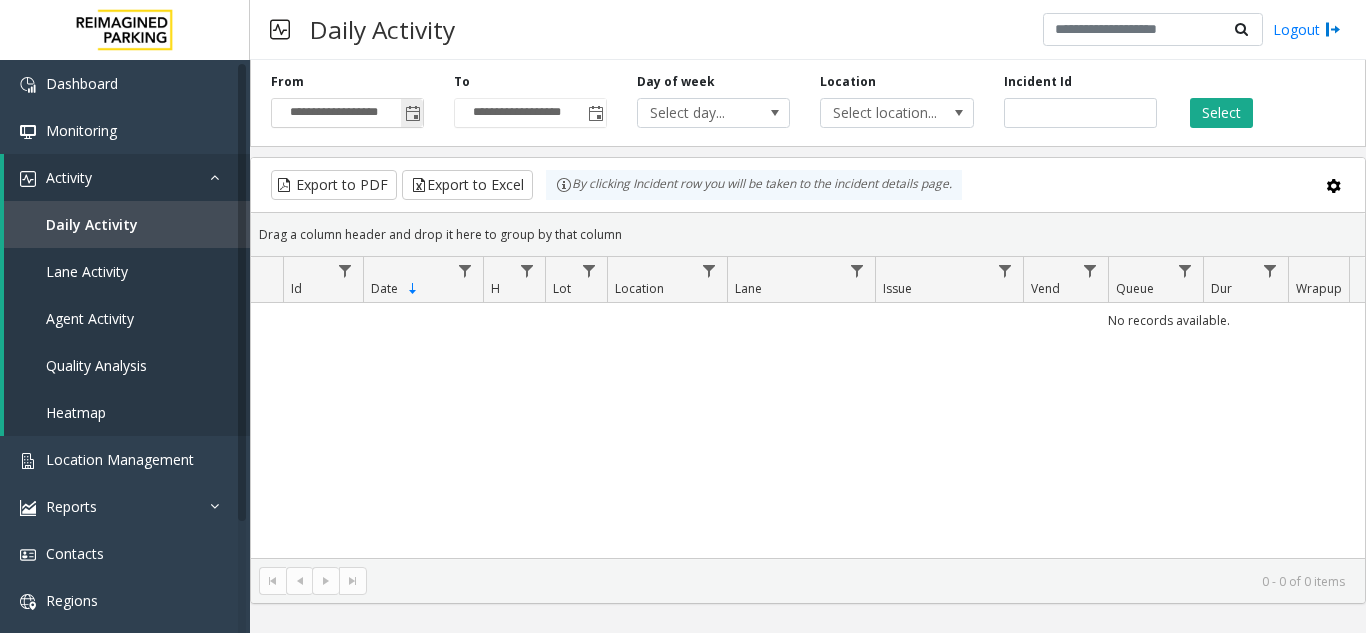 click 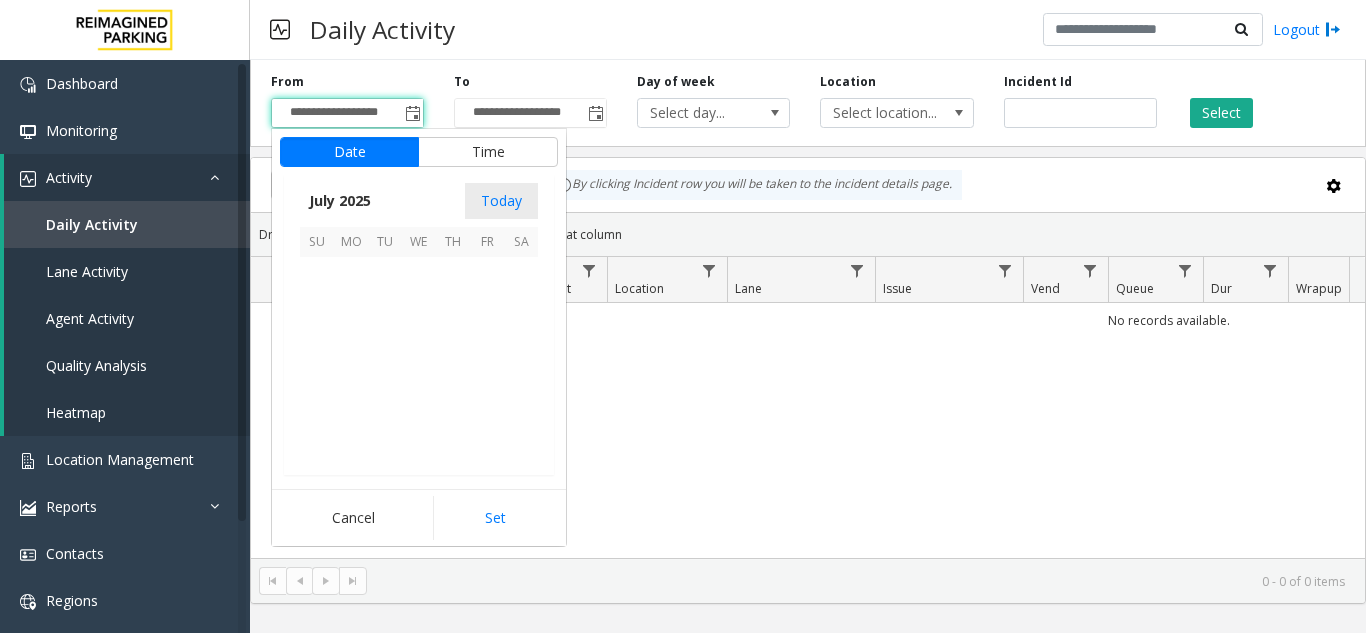 scroll, scrollTop: 358428, scrollLeft: 0, axis: vertical 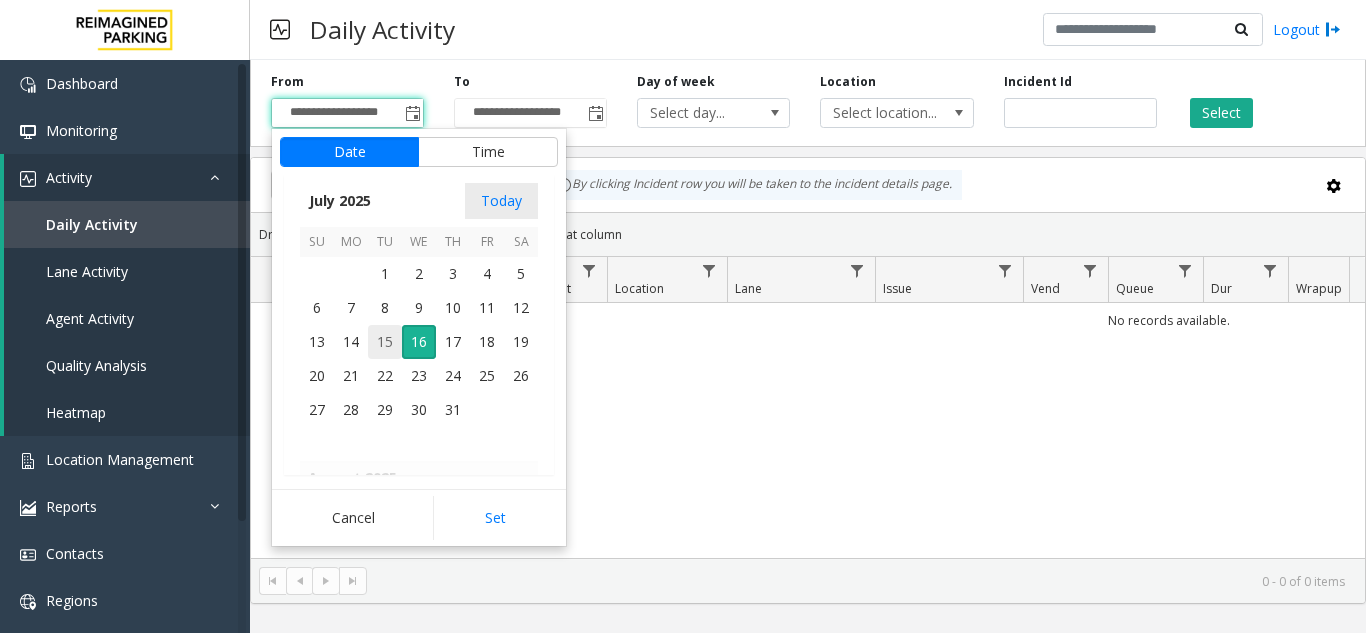 click on "15" at bounding box center (385, 342) 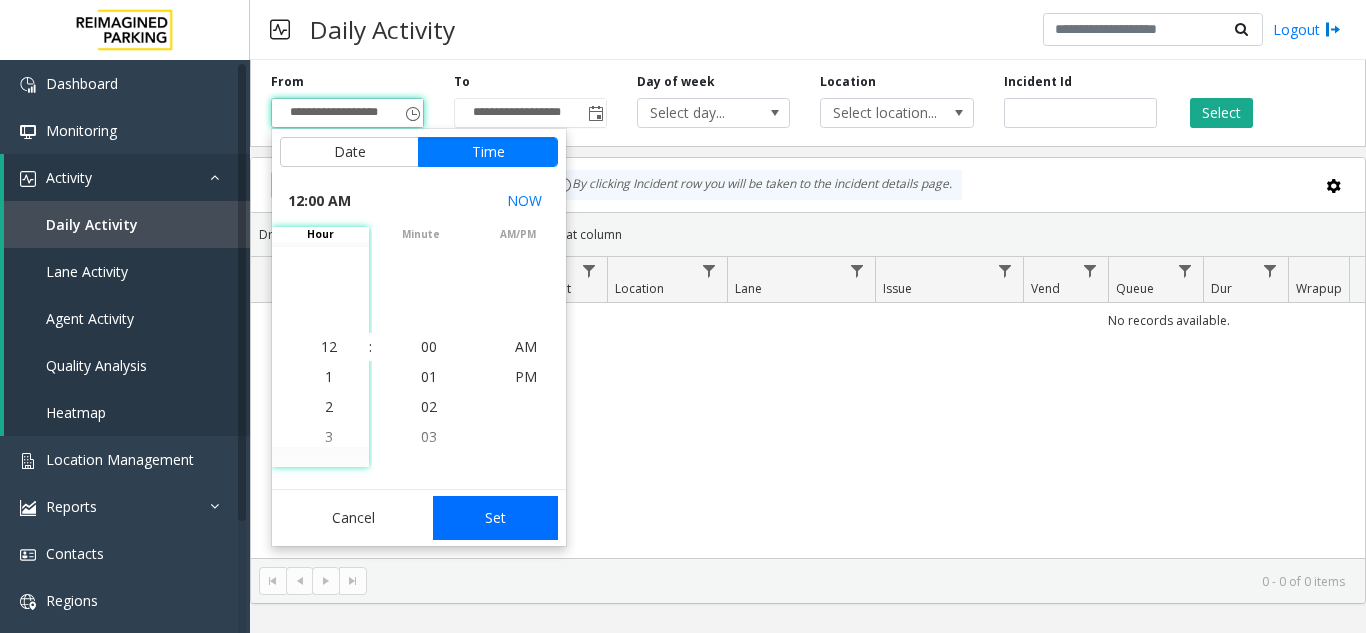 click on "Set" 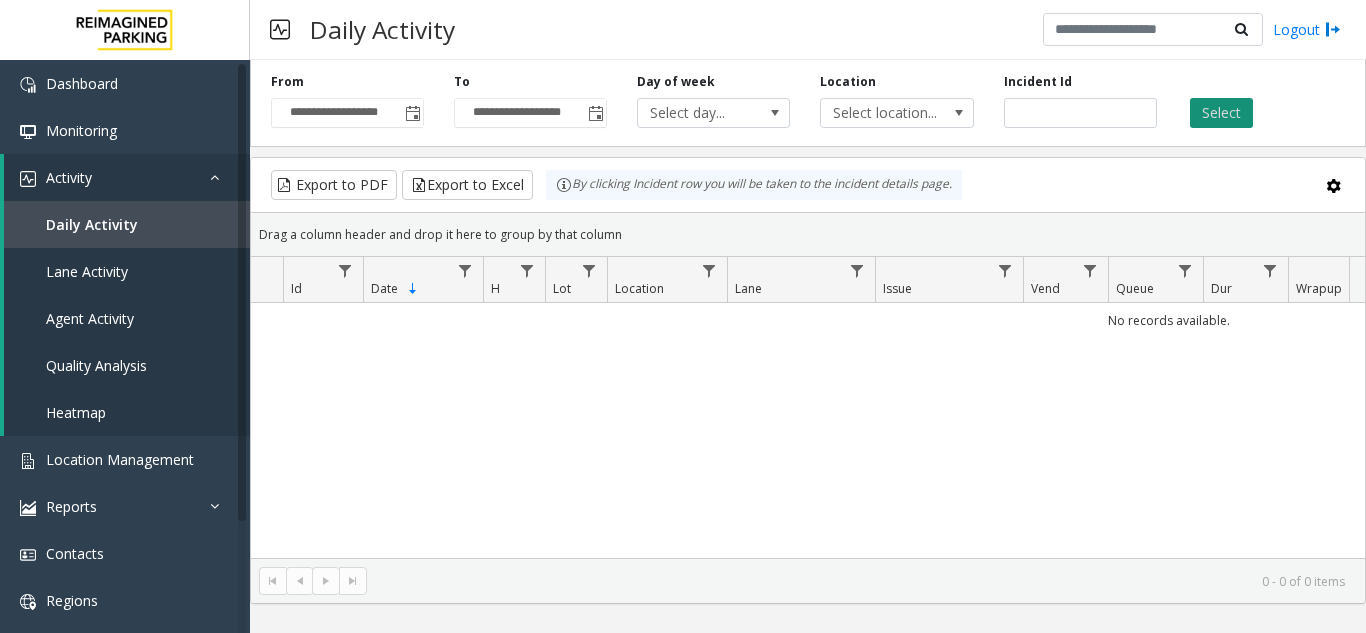 click on "Select" 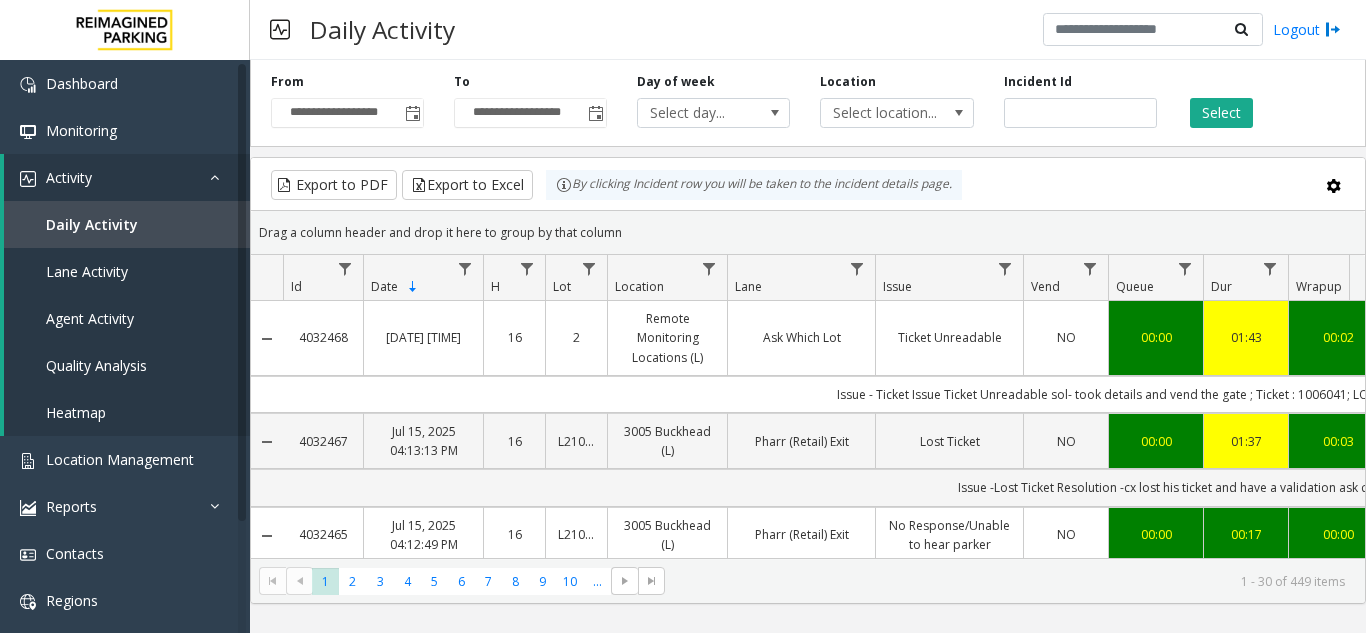 click on "Location" 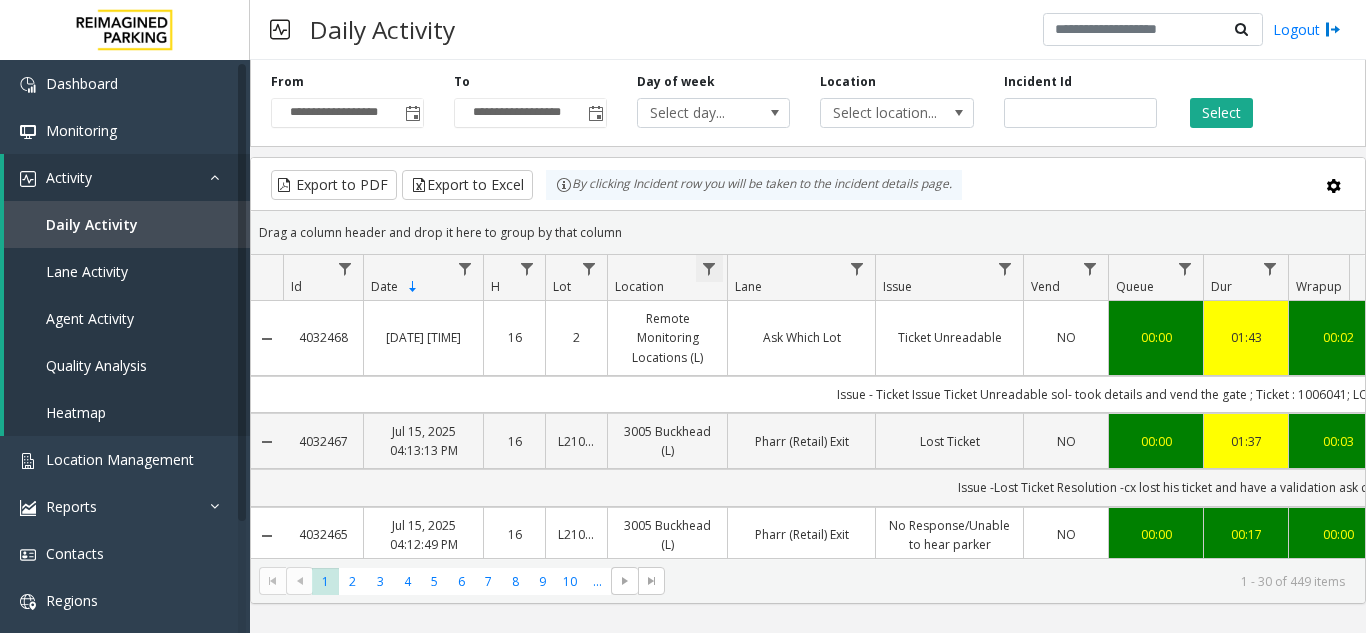 click 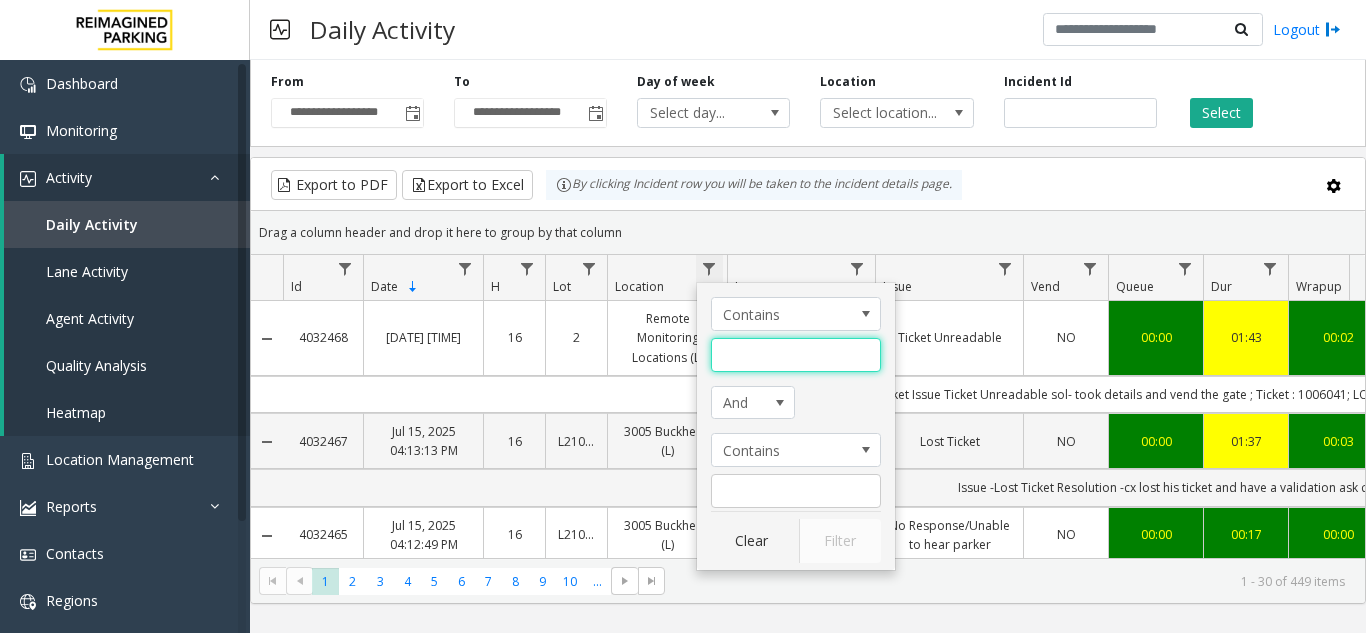 click 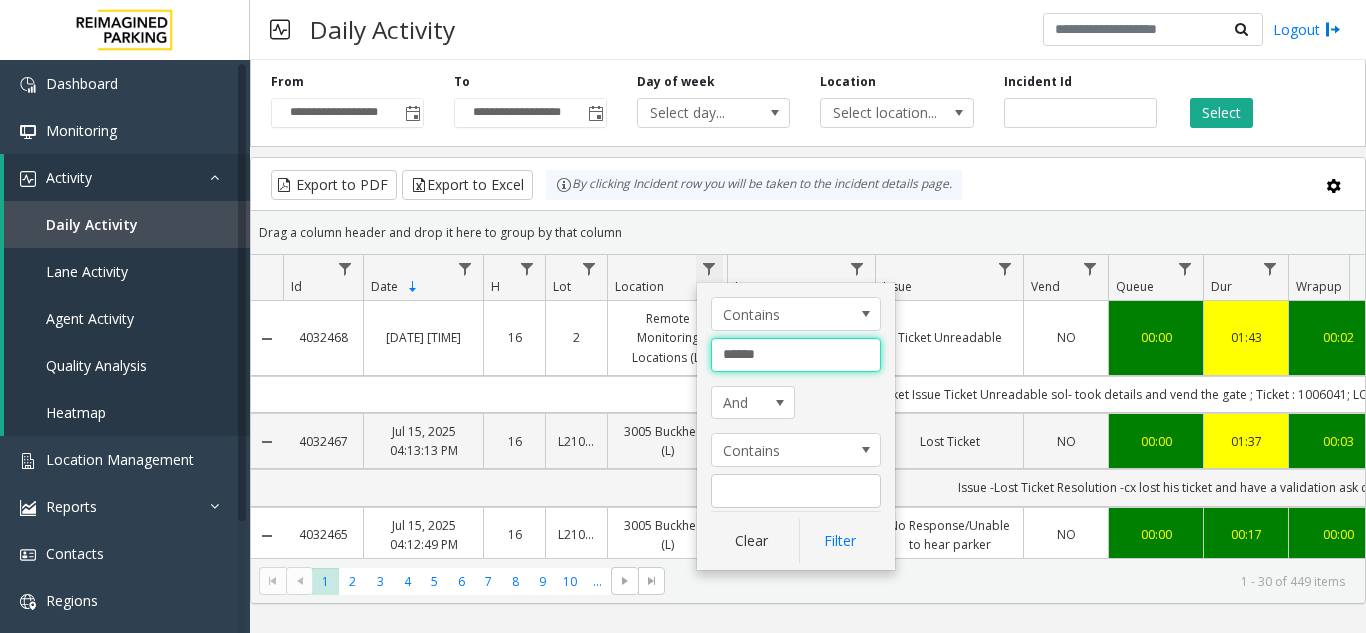 type on "*******" 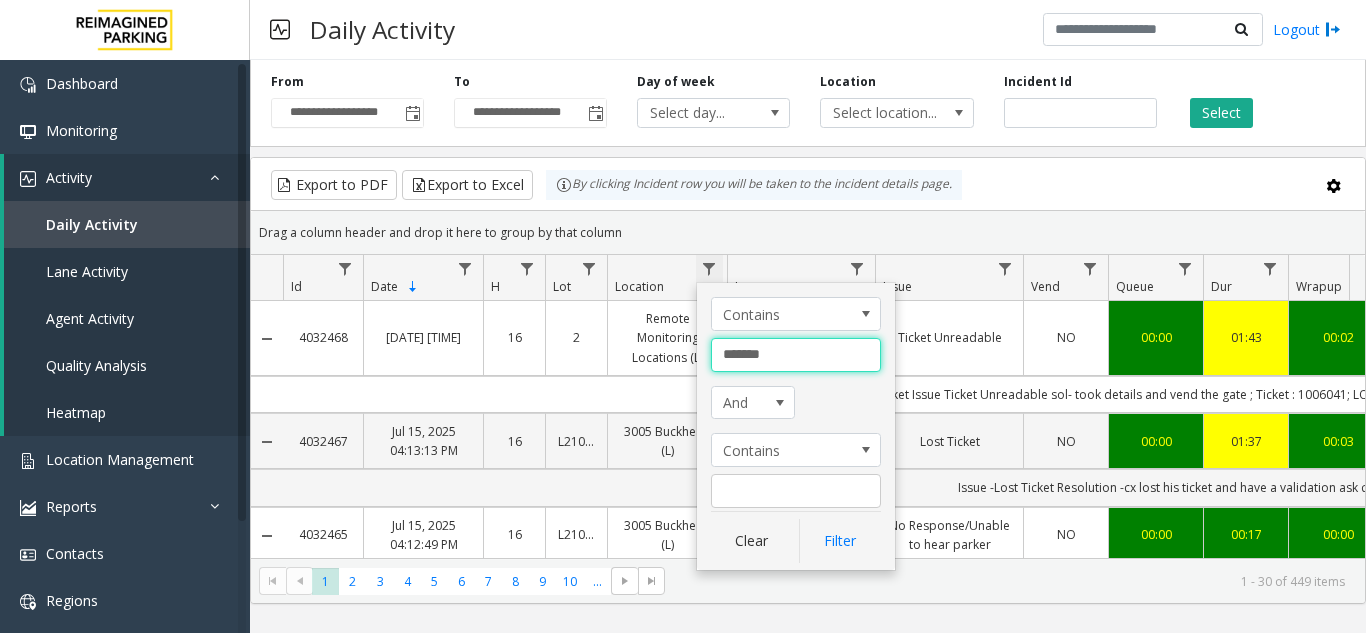 click on "Filter" 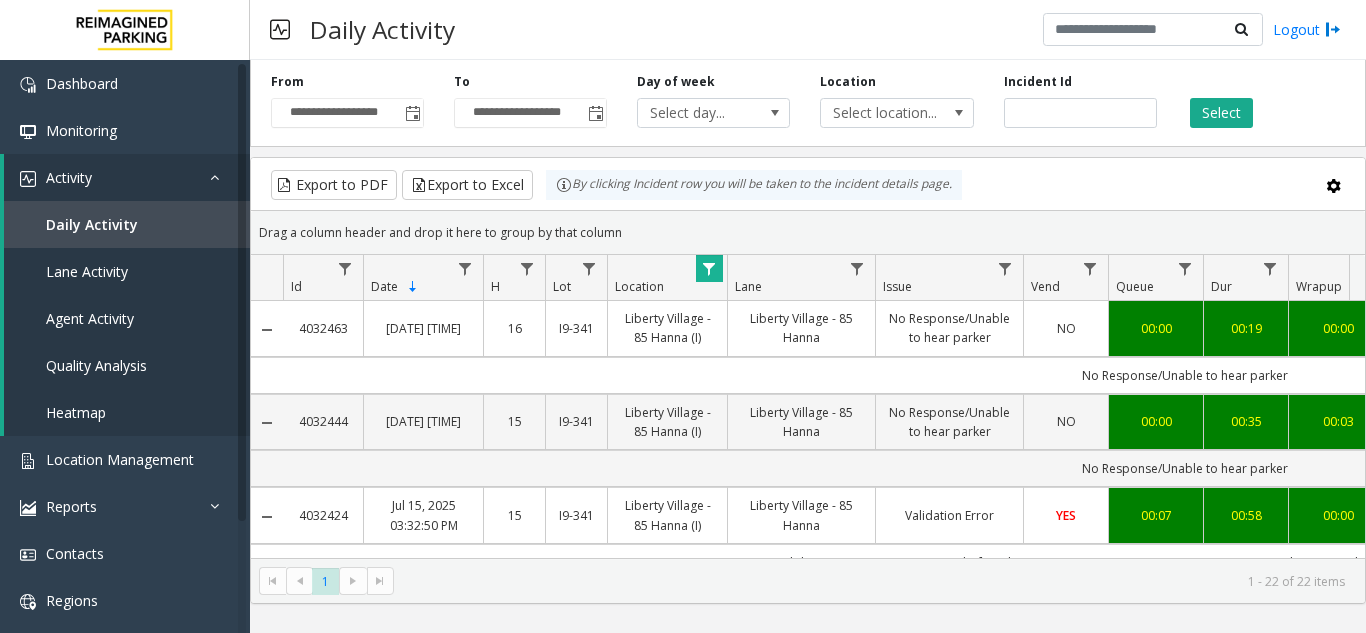 scroll, scrollTop: 0, scrollLeft: 259, axis: horizontal 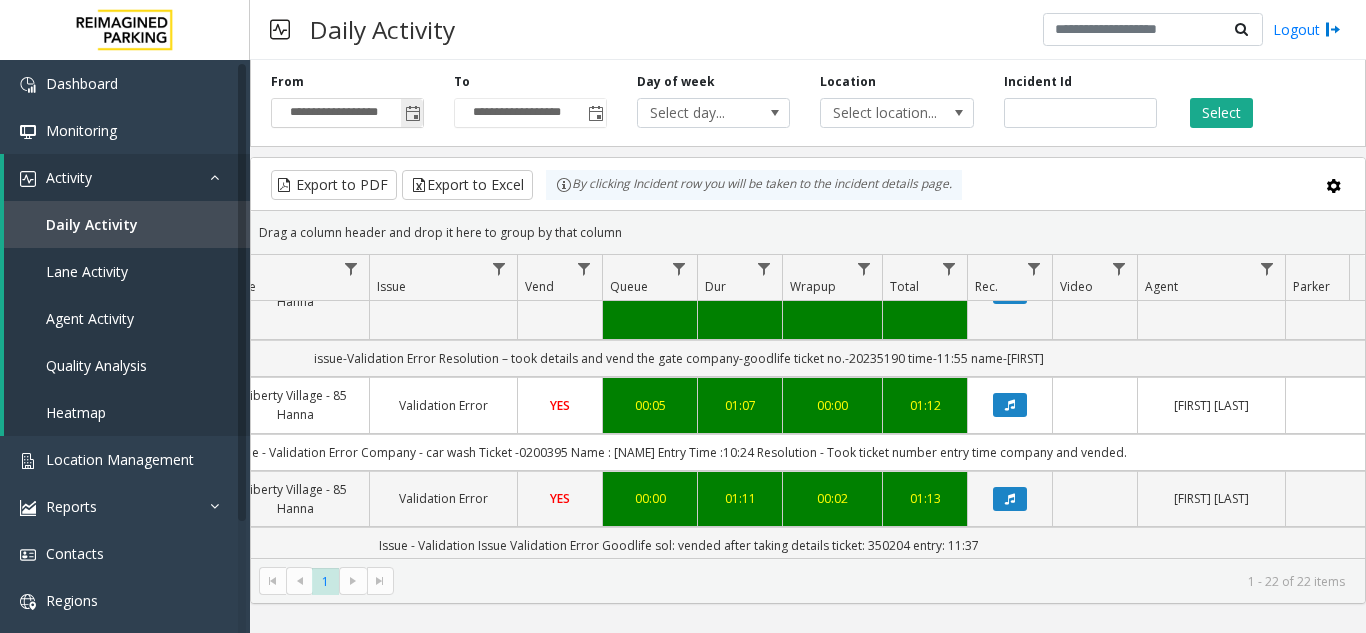 click 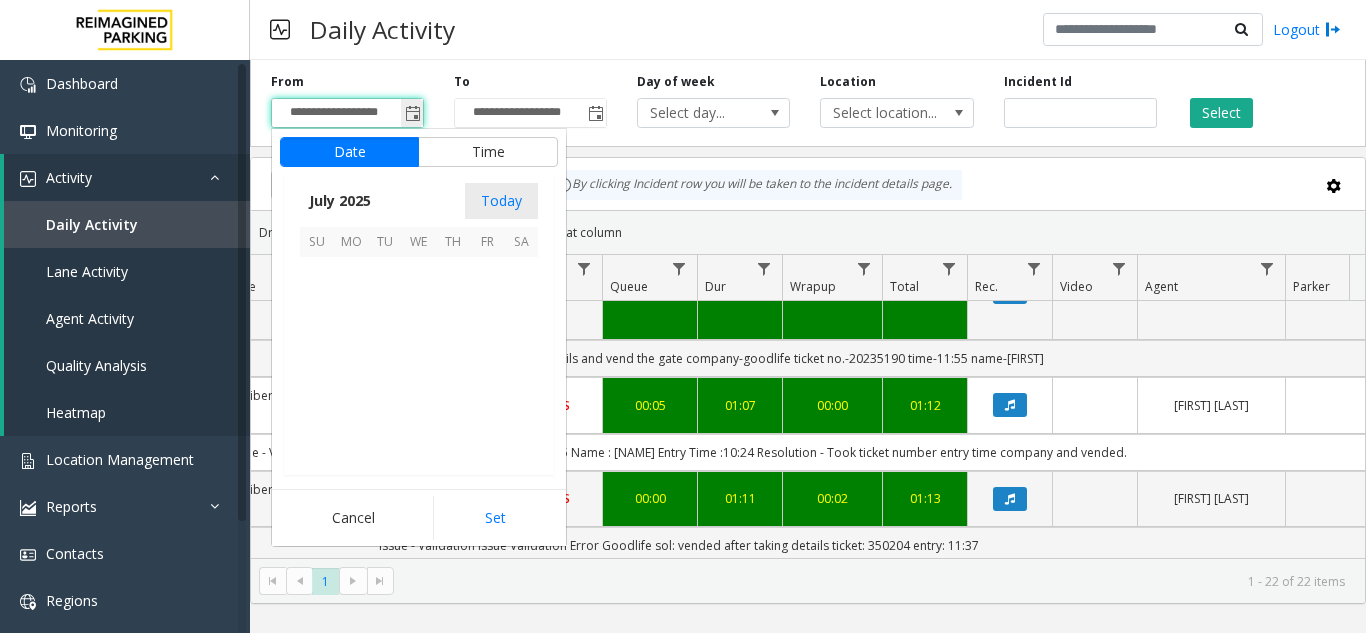 scroll, scrollTop: 358428, scrollLeft: 0, axis: vertical 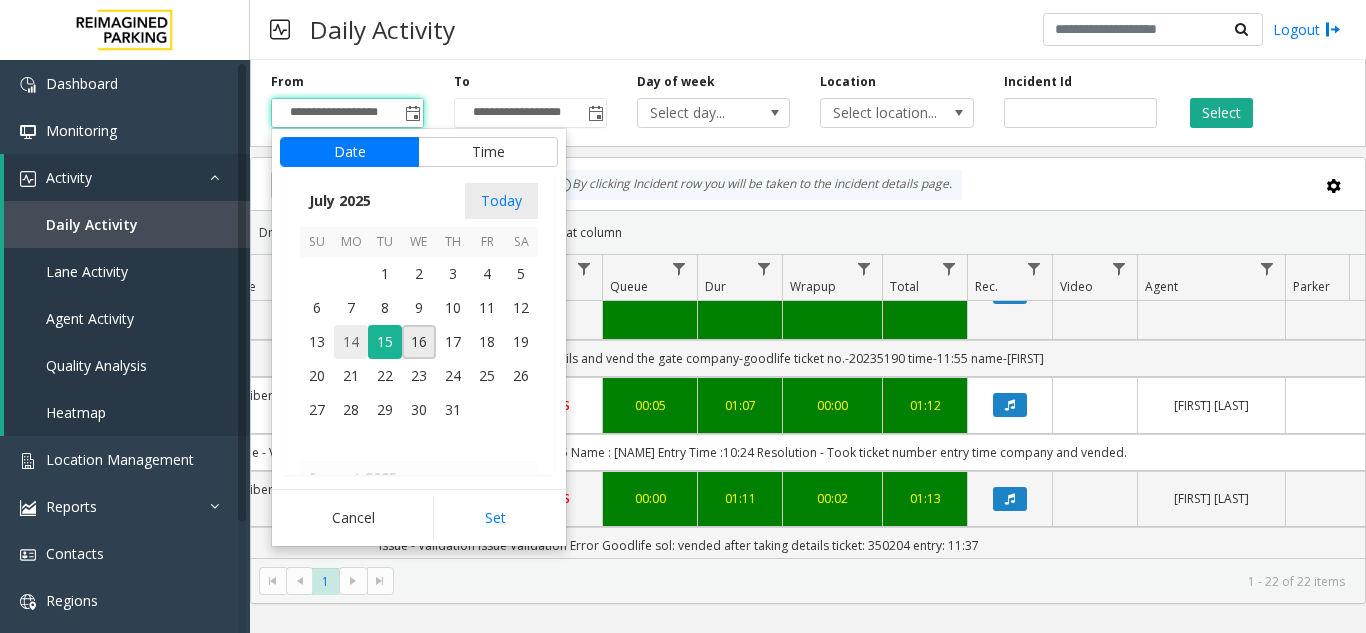 click on "14" at bounding box center (351, 342) 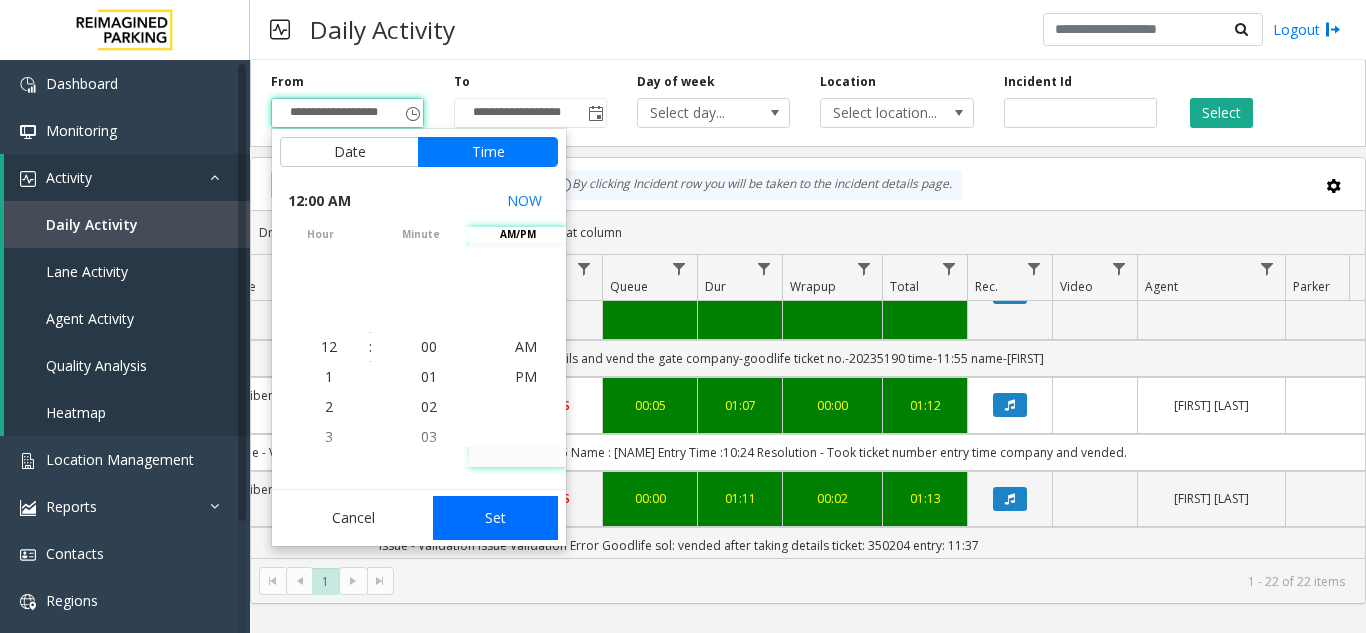 click on "Set" 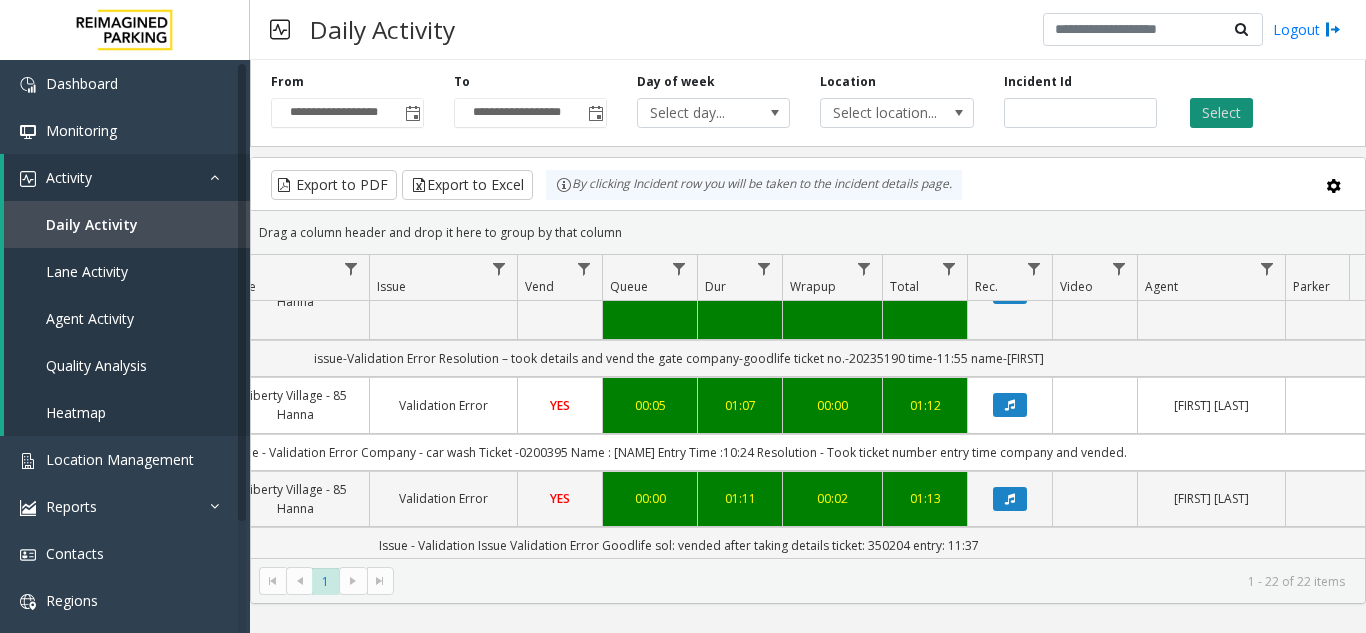 click on "Select" 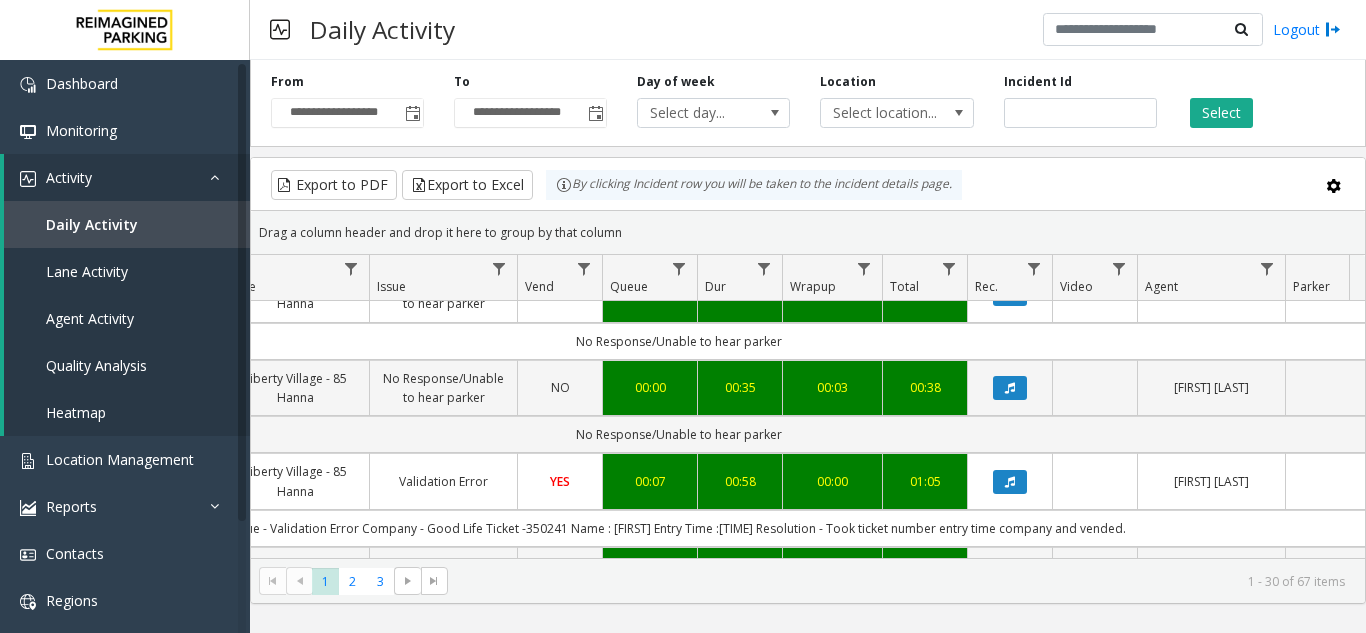 scroll, scrollTop: 0, scrollLeft: 506, axis: horizontal 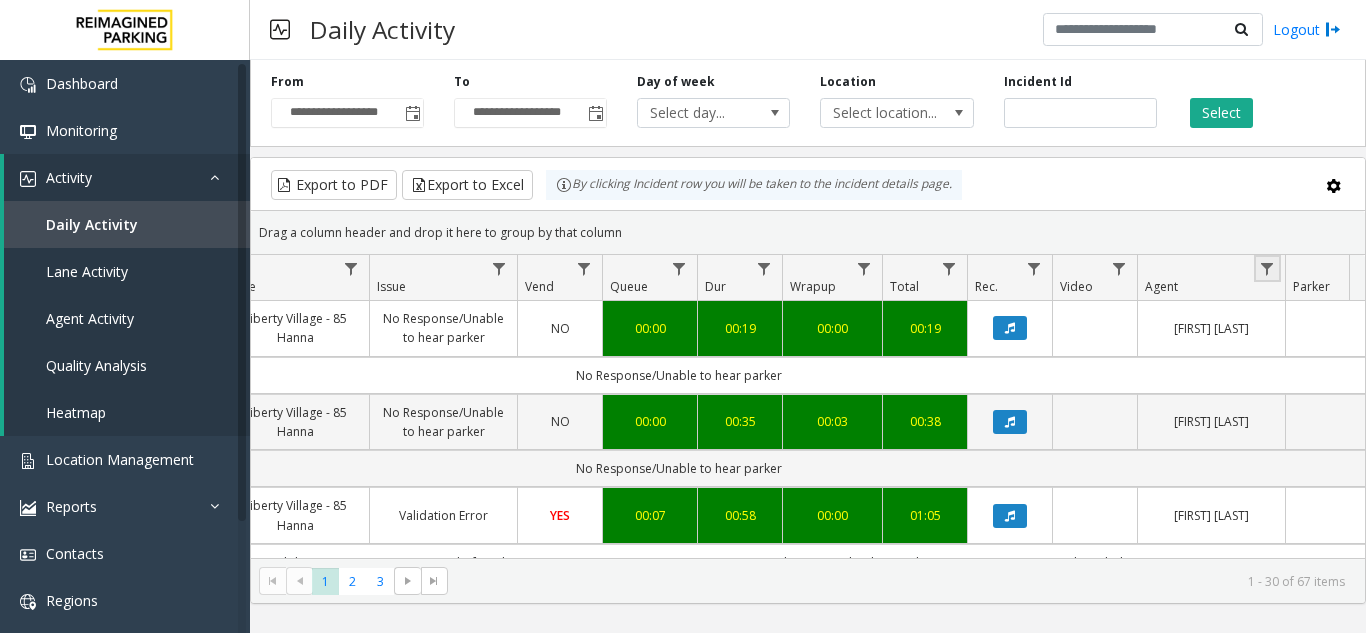 click 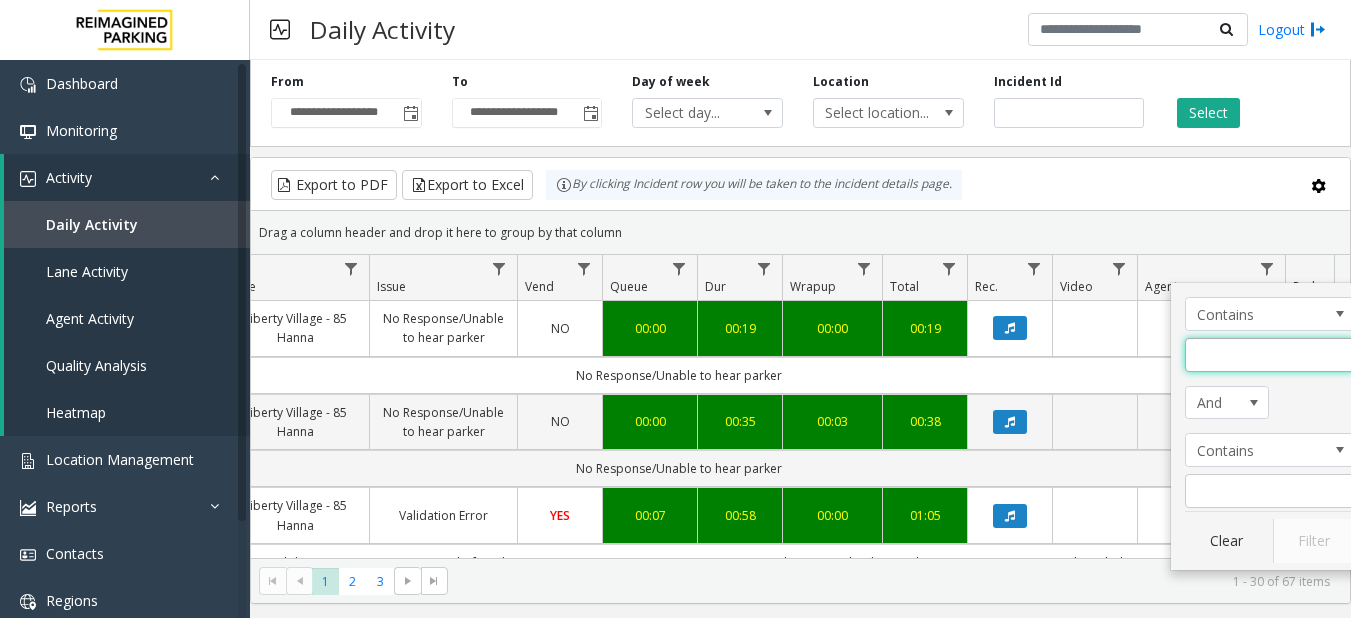 click 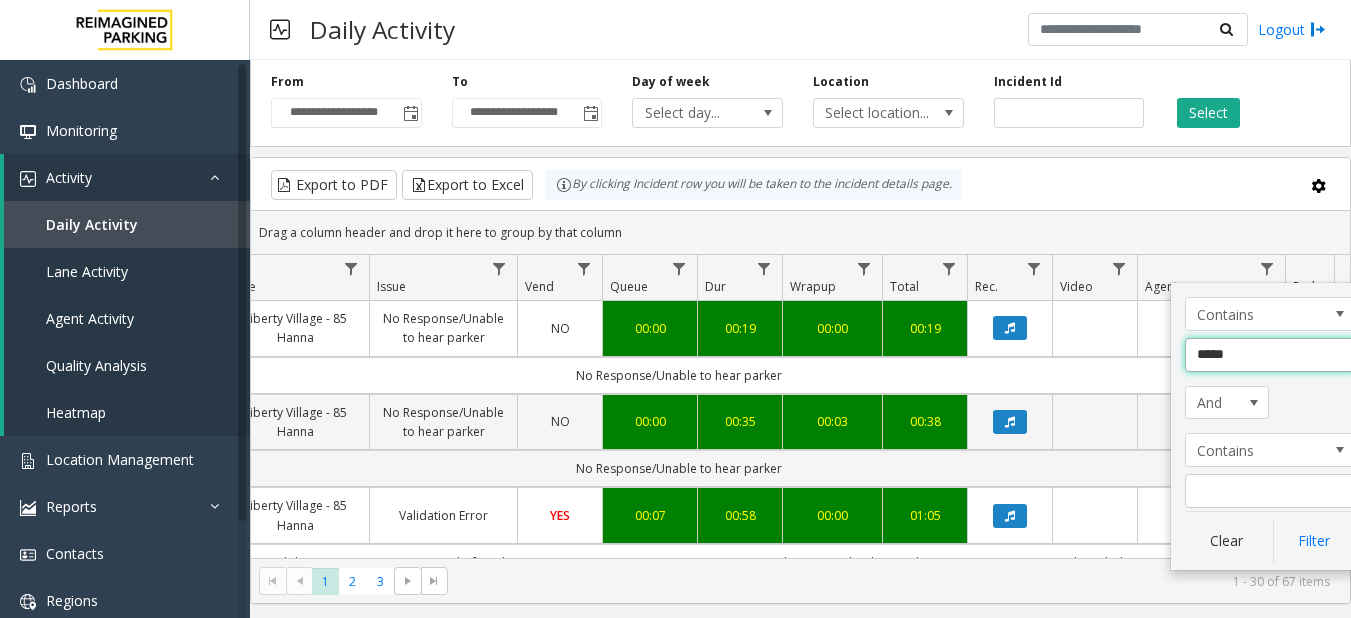 type on "******" 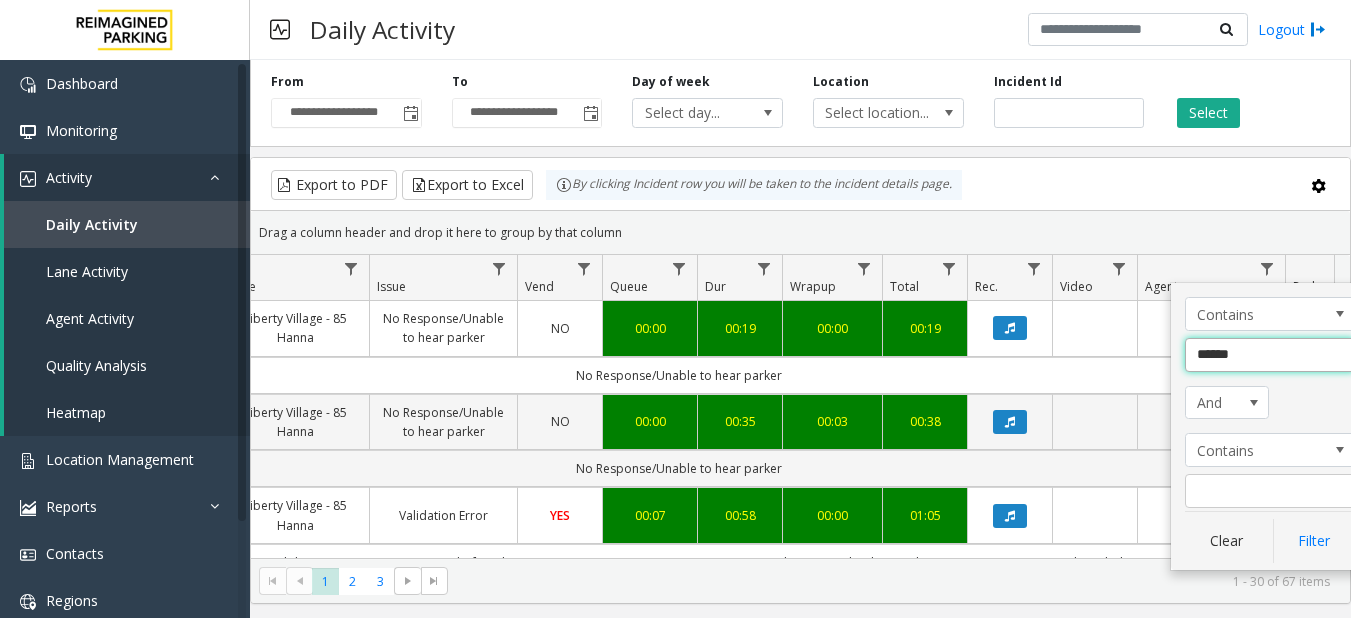 click on "Filter" 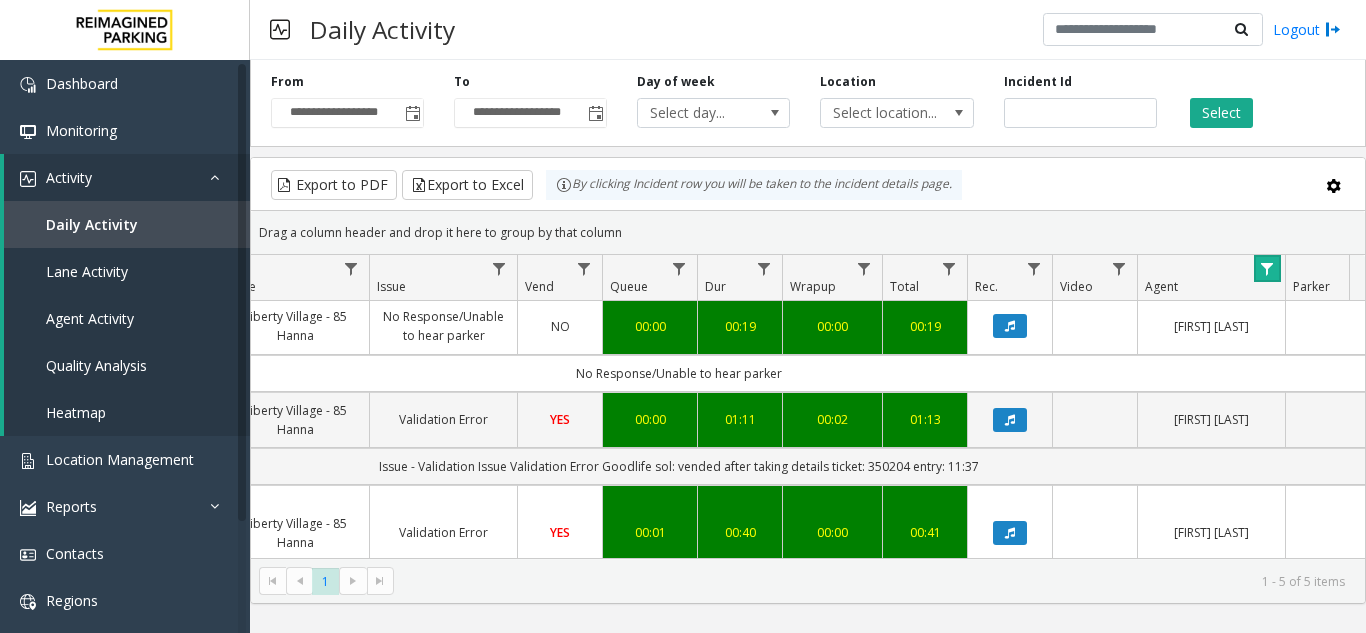 scroll, scrollTop: 0, scrollLeft: 506, axis: horizontal 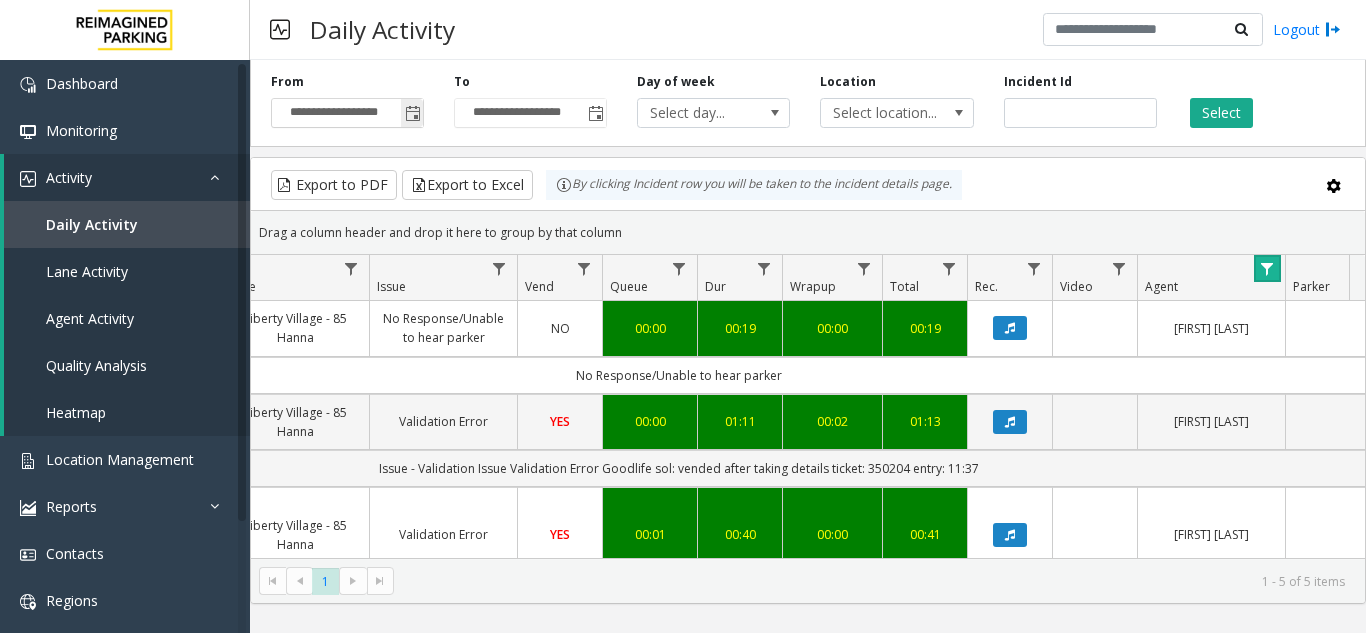 click 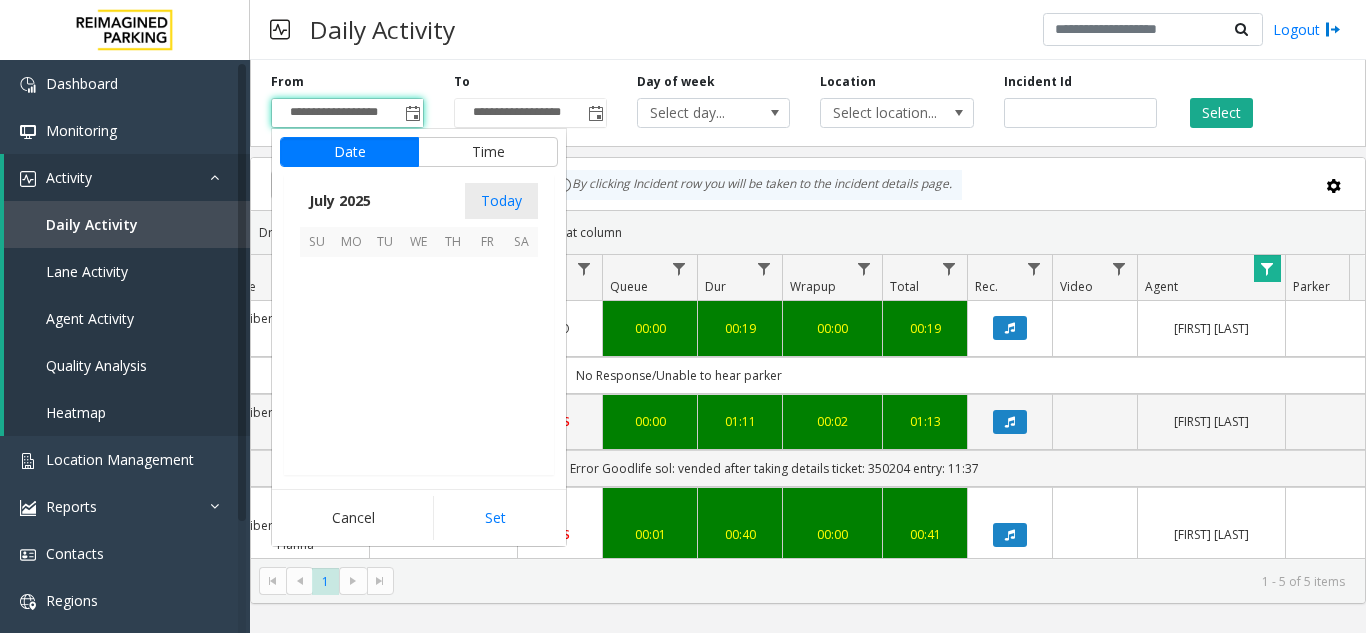 scroll, scrollTop: 358428, scrollLeft: 0, axis: vertical 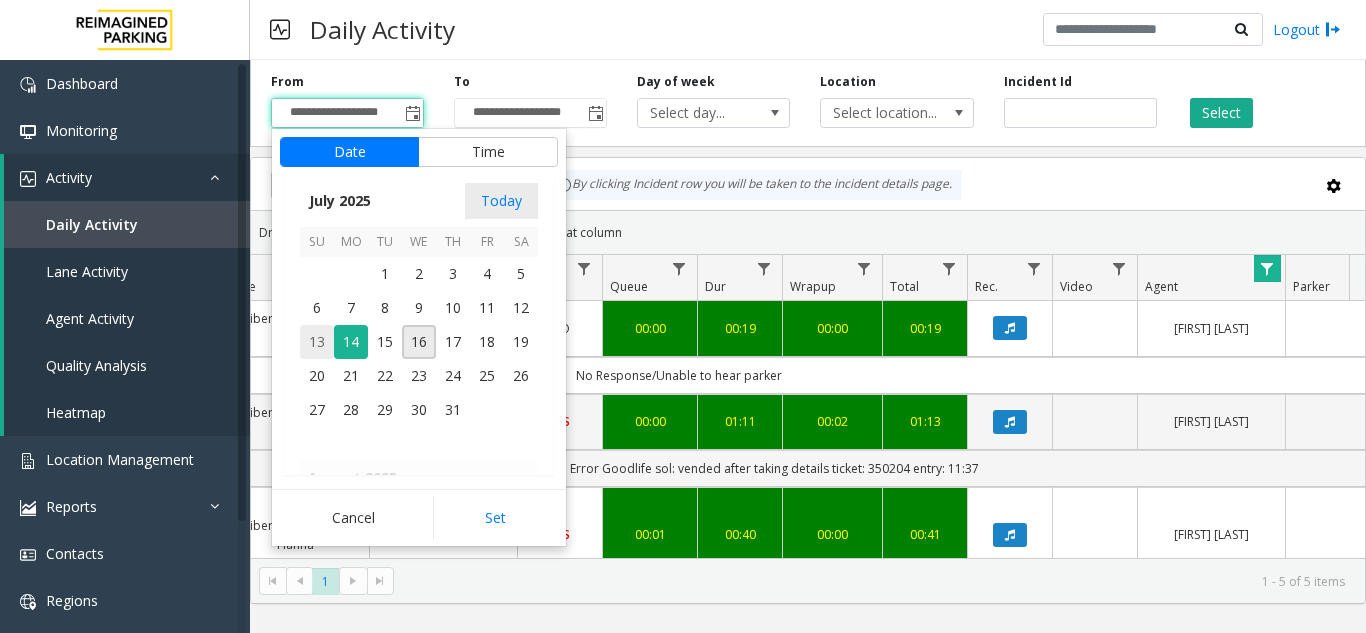 click on "13" at bounding box center [317, 342] 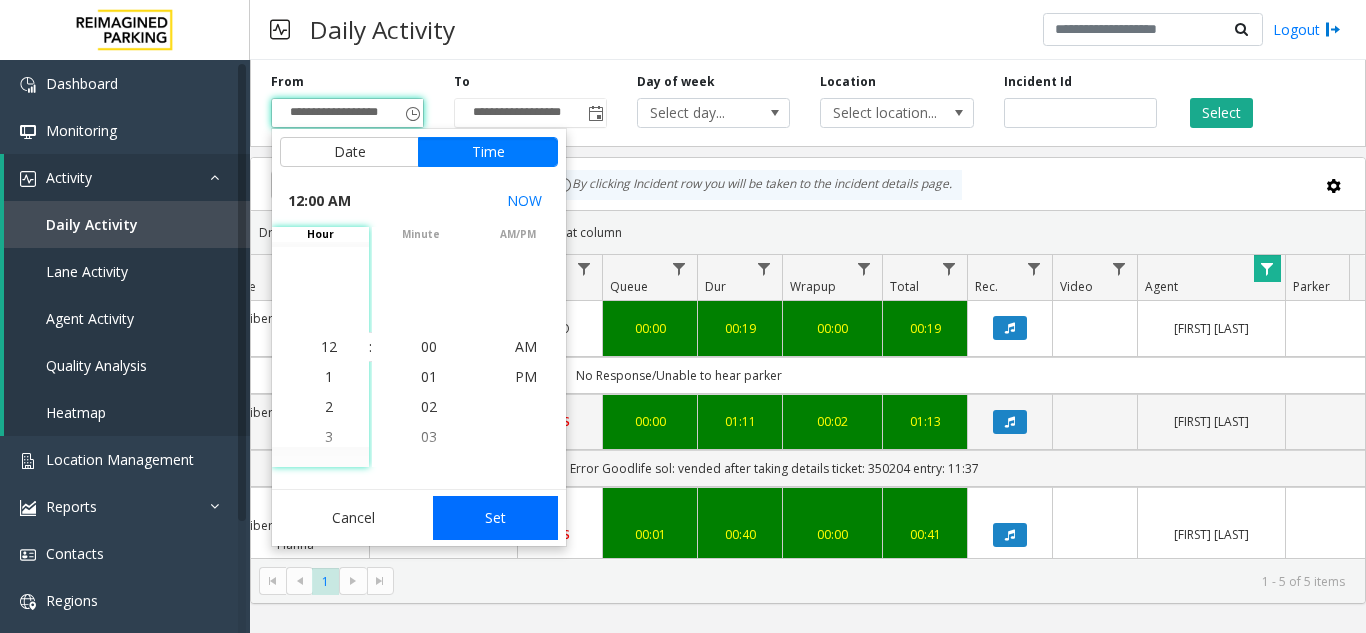 click on "Set" 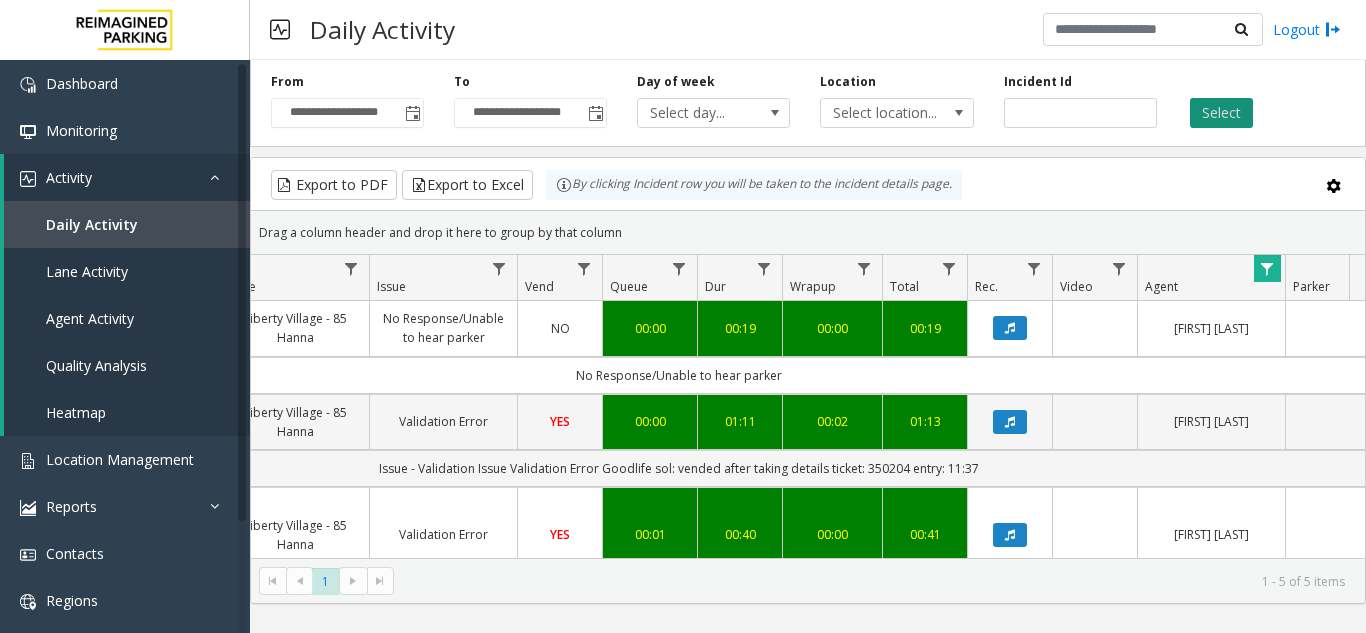 click on "Select" 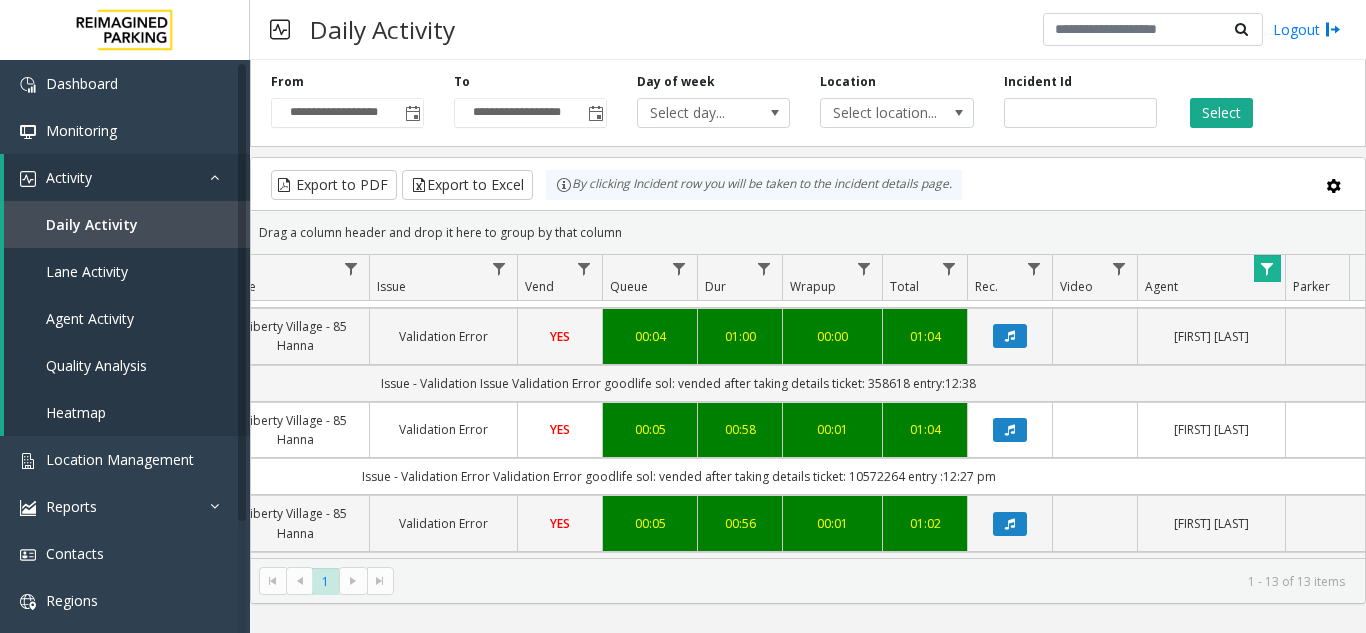 scroll, scrollTop: 973, scrollLeft: 506, axis: both 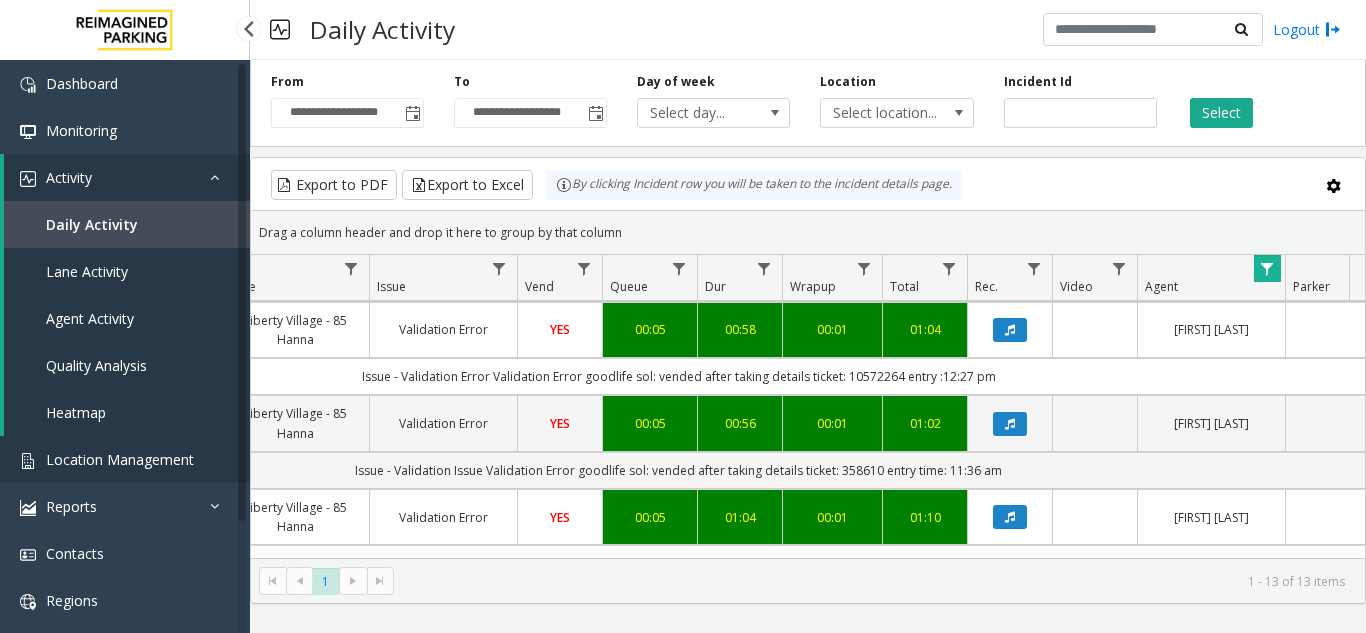 click on "Location Management" at bounding box center [120, 459] 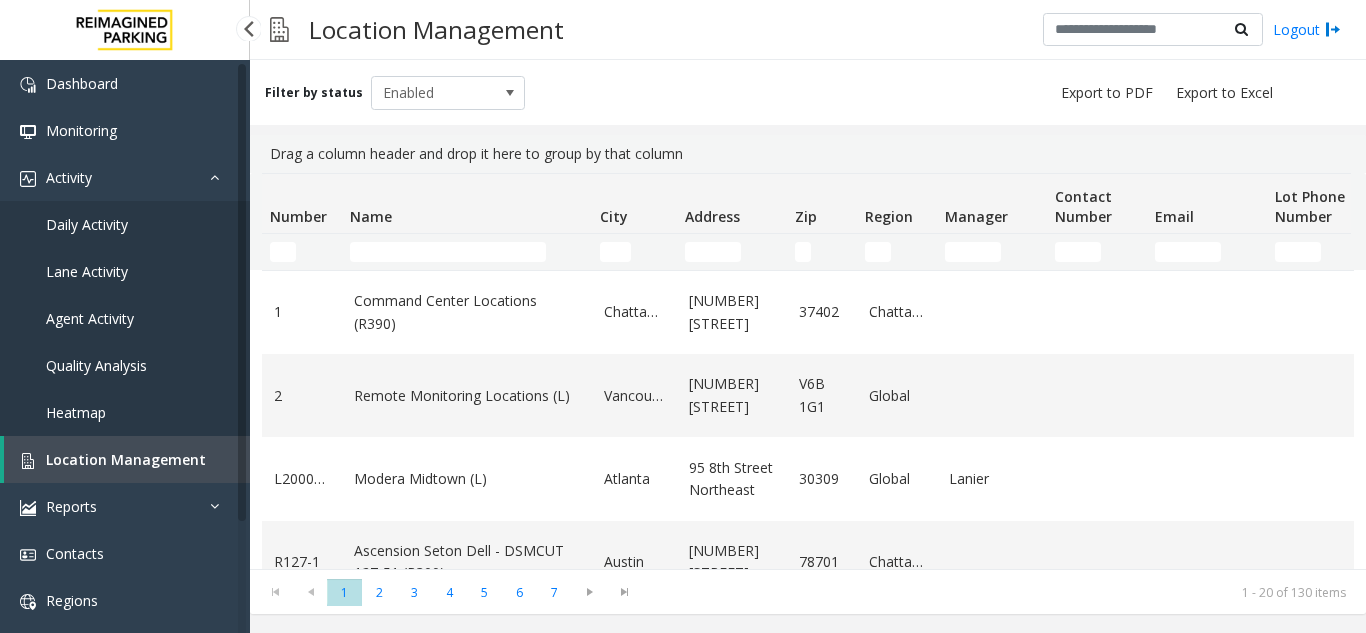 click on "Daily Activity" at bounding box center (125, 224) 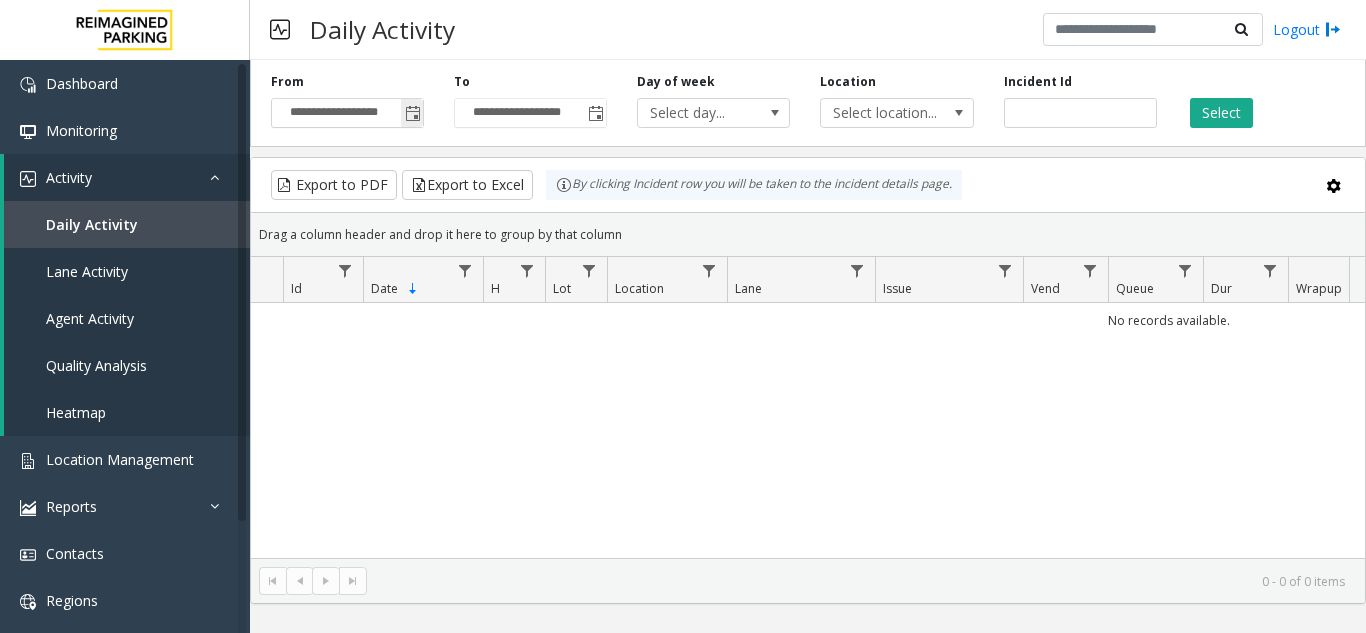 click 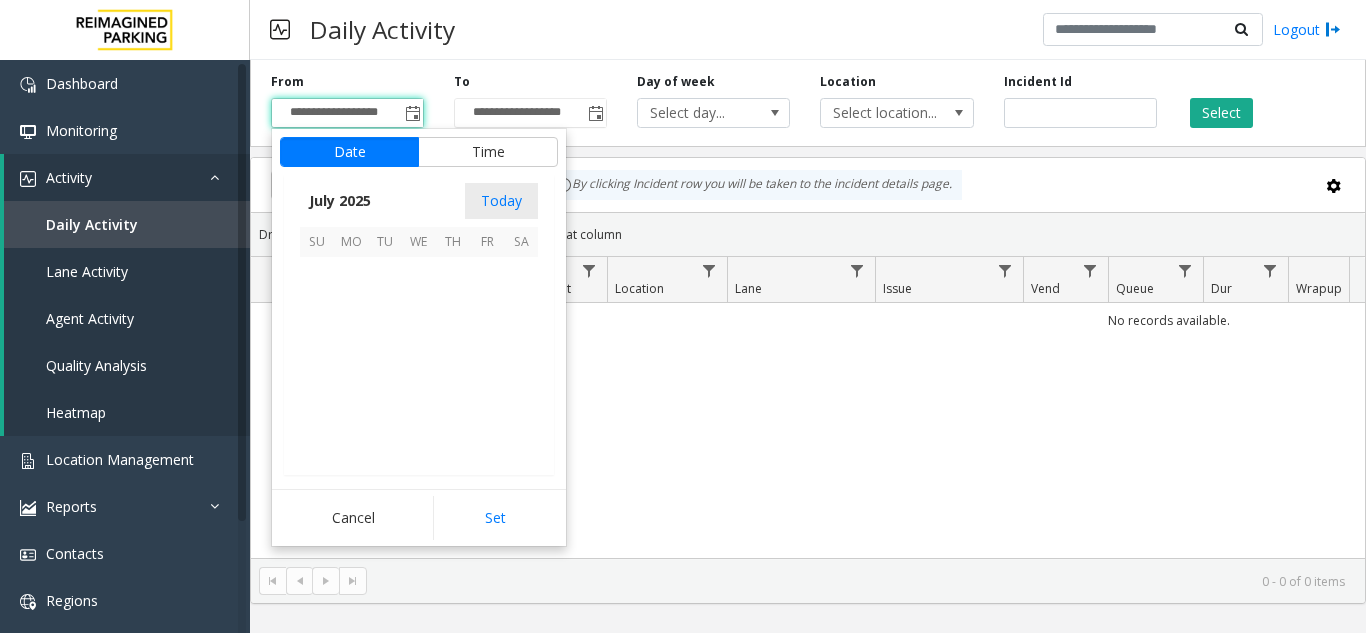 scroll, scrollTop: 358428, scrollLeft: 0, axis: vertical 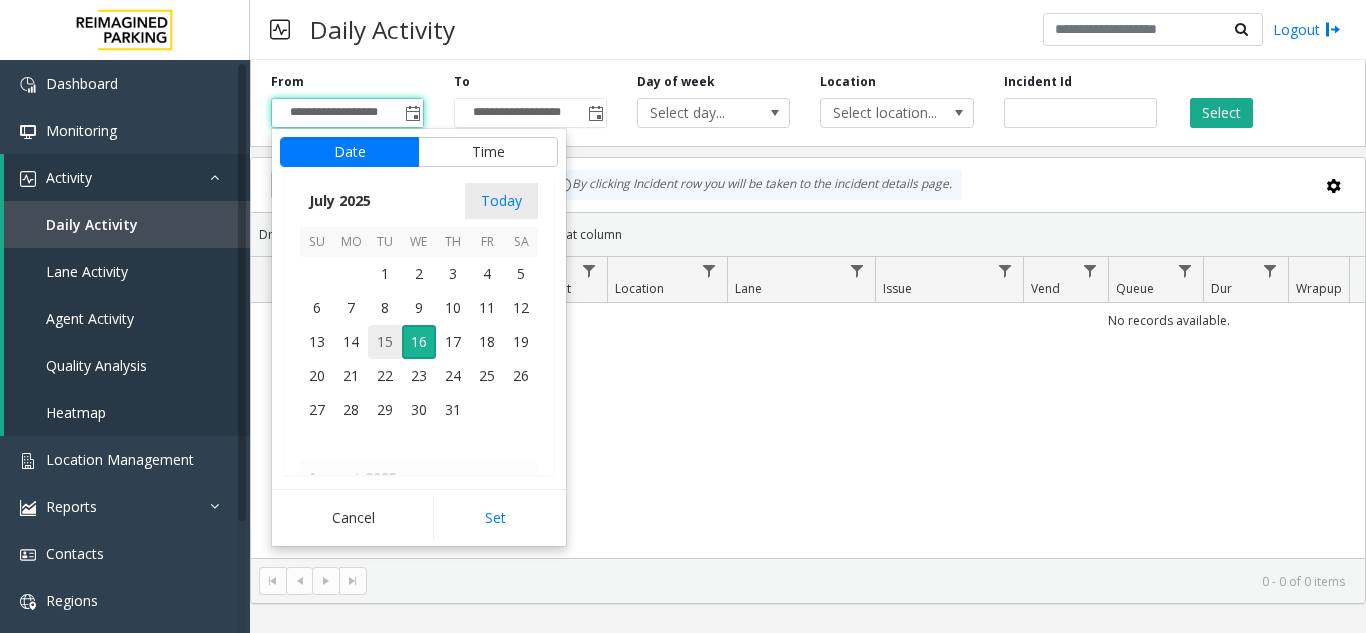 click on "15" at bounding box center [385, 342] 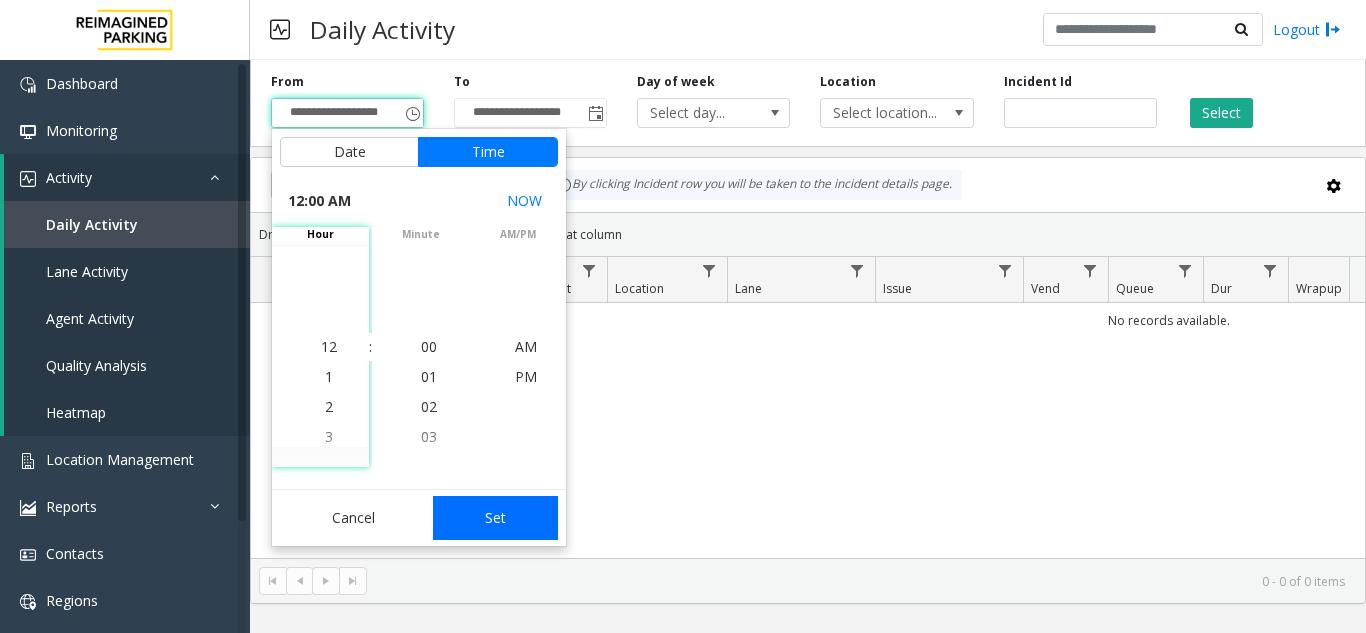 click on "Set" 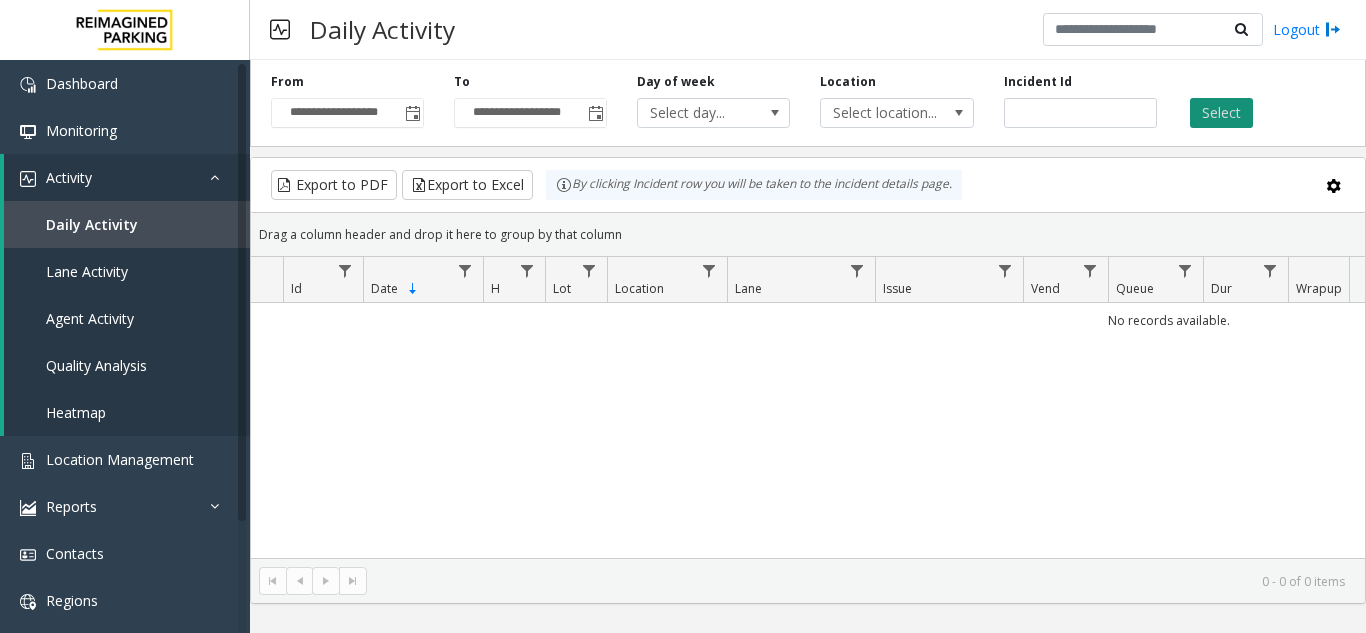 click on "Select" 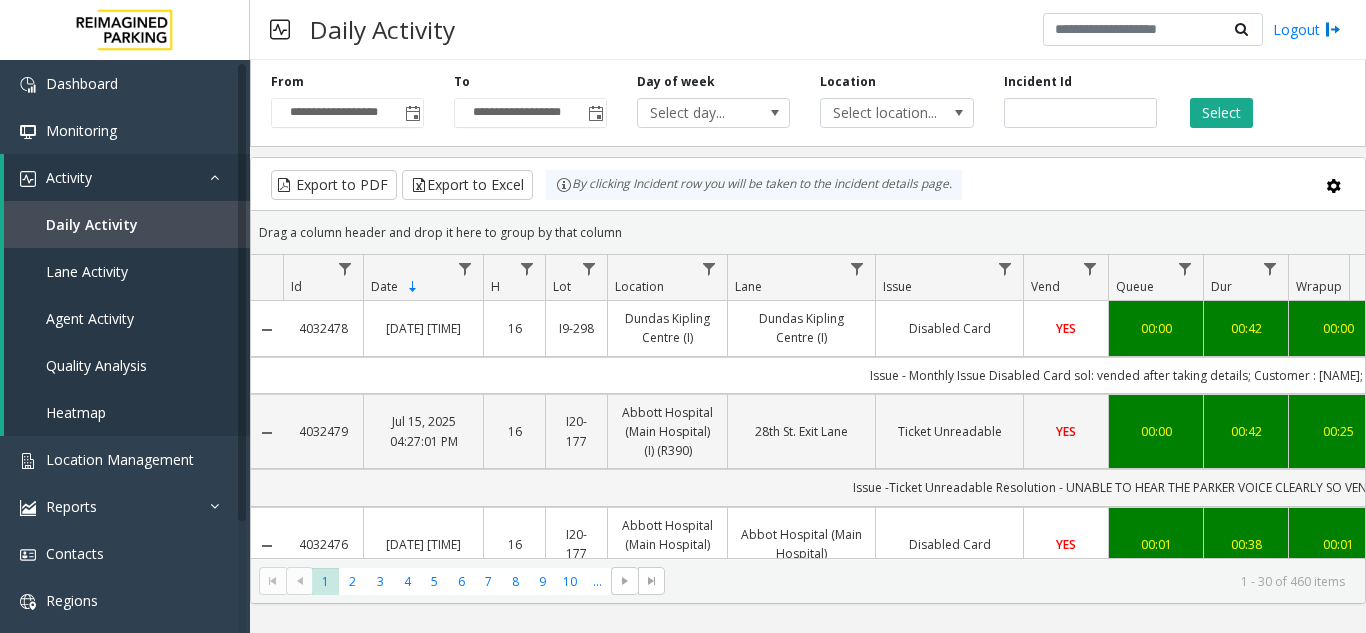 scroll, scrollTop: 0, scrollLeft: 261, axis: horizontal 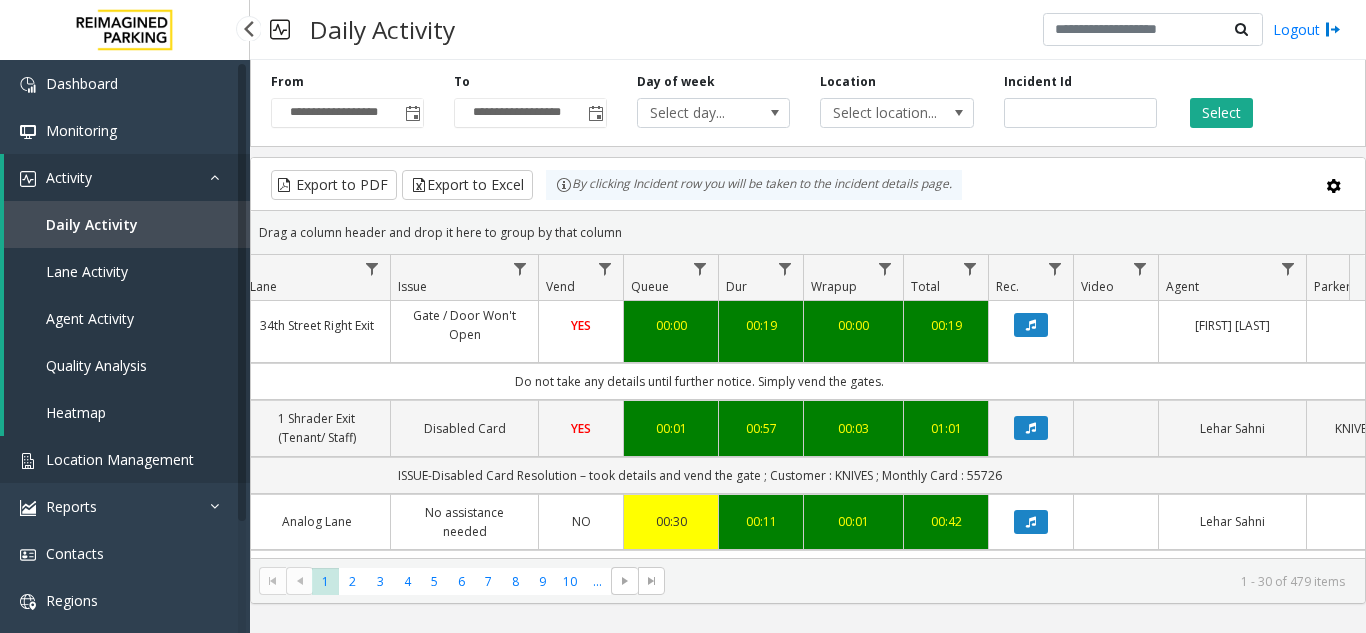 click on "Location Management" at bounding box center [120, 459] 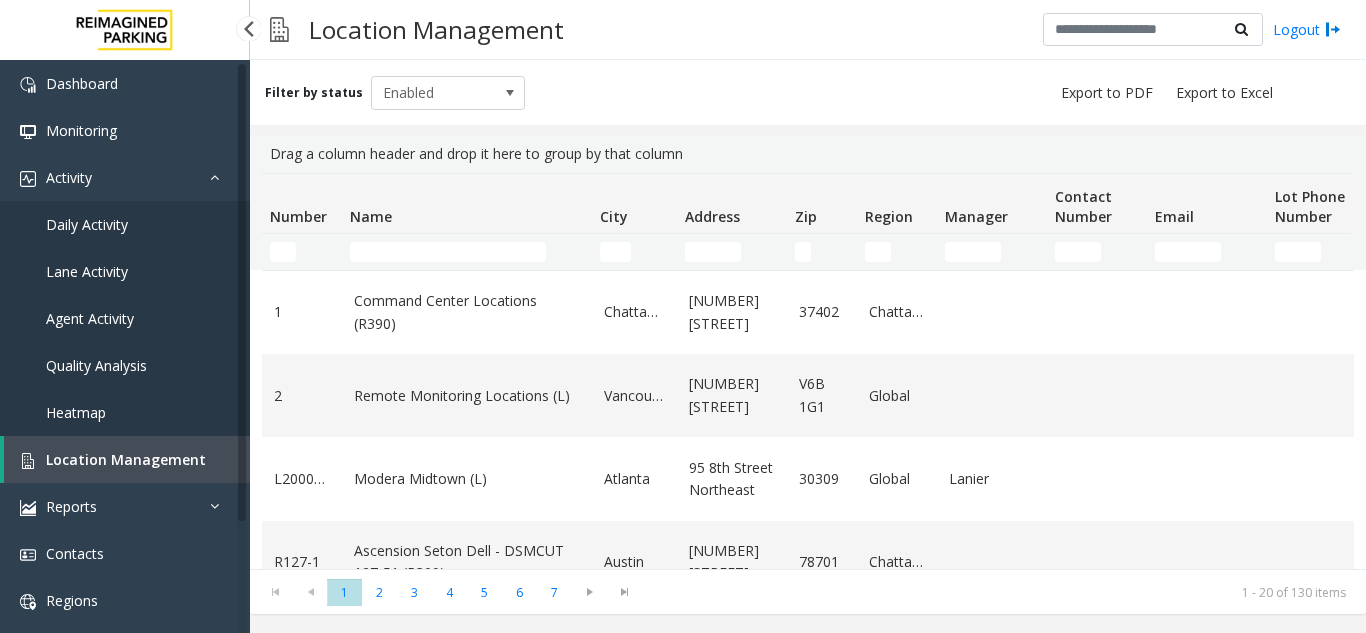 click on "Daily Activity" at bounding box center (125, 224) 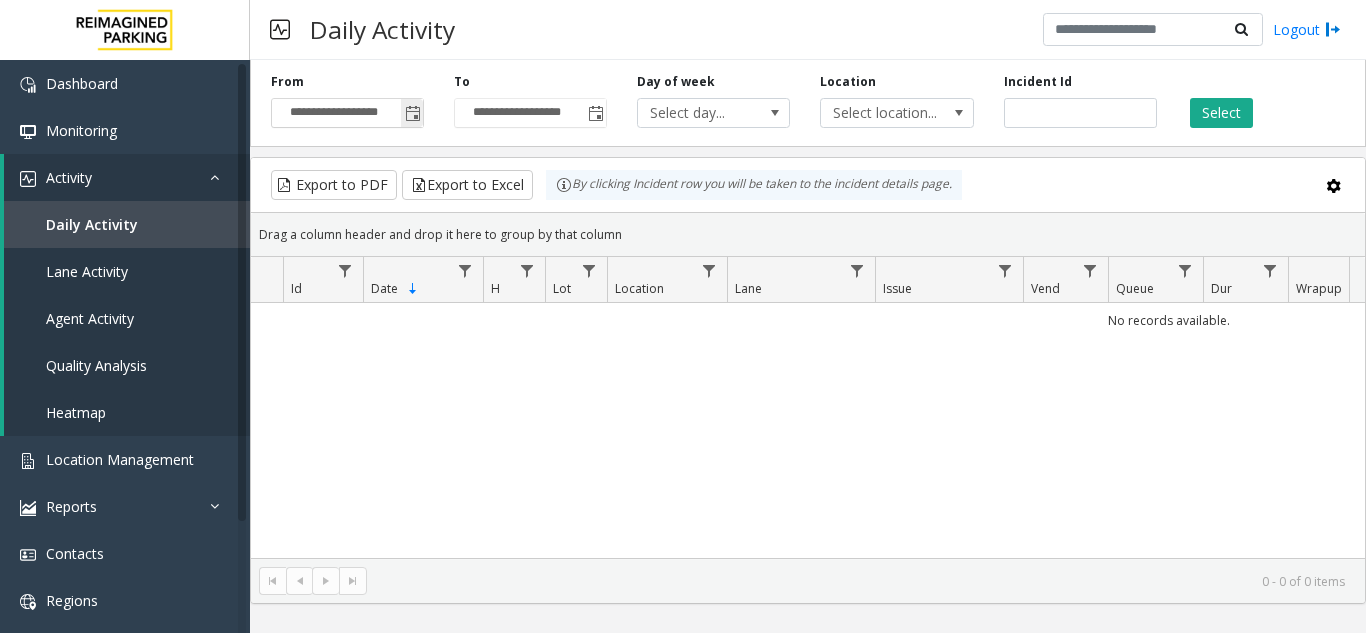 click 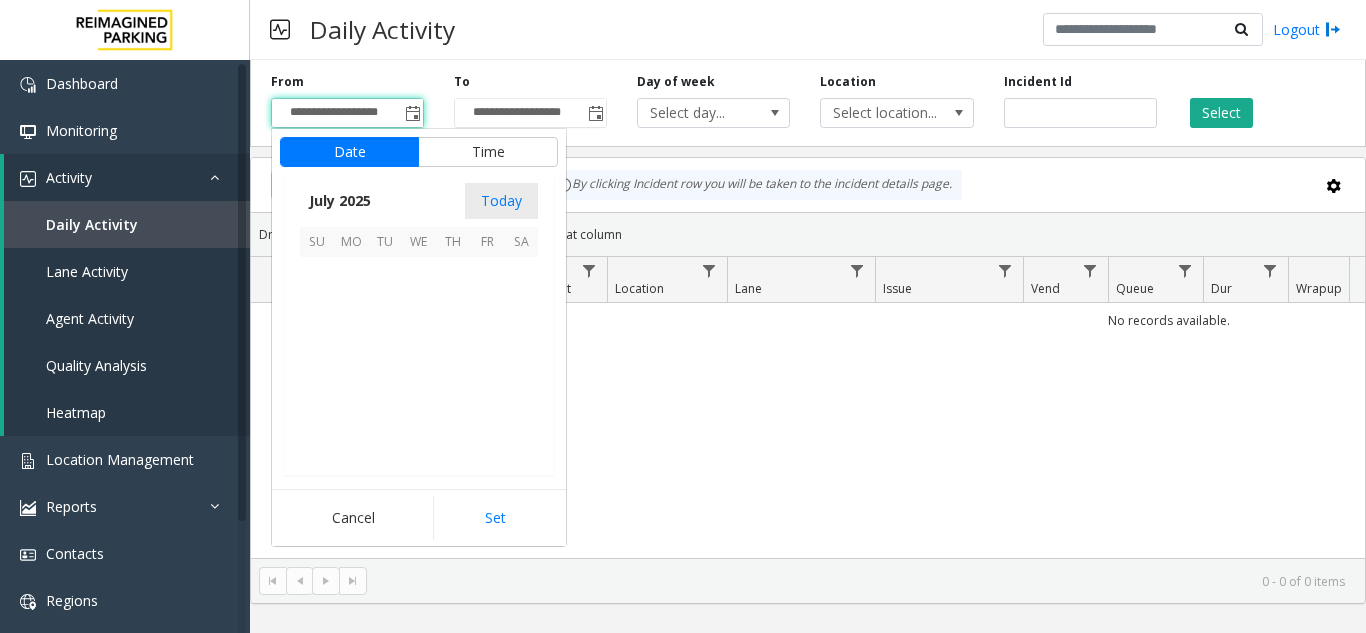 scroll, scrollTop: 358428, scrollLeft: 0, axis: vertical 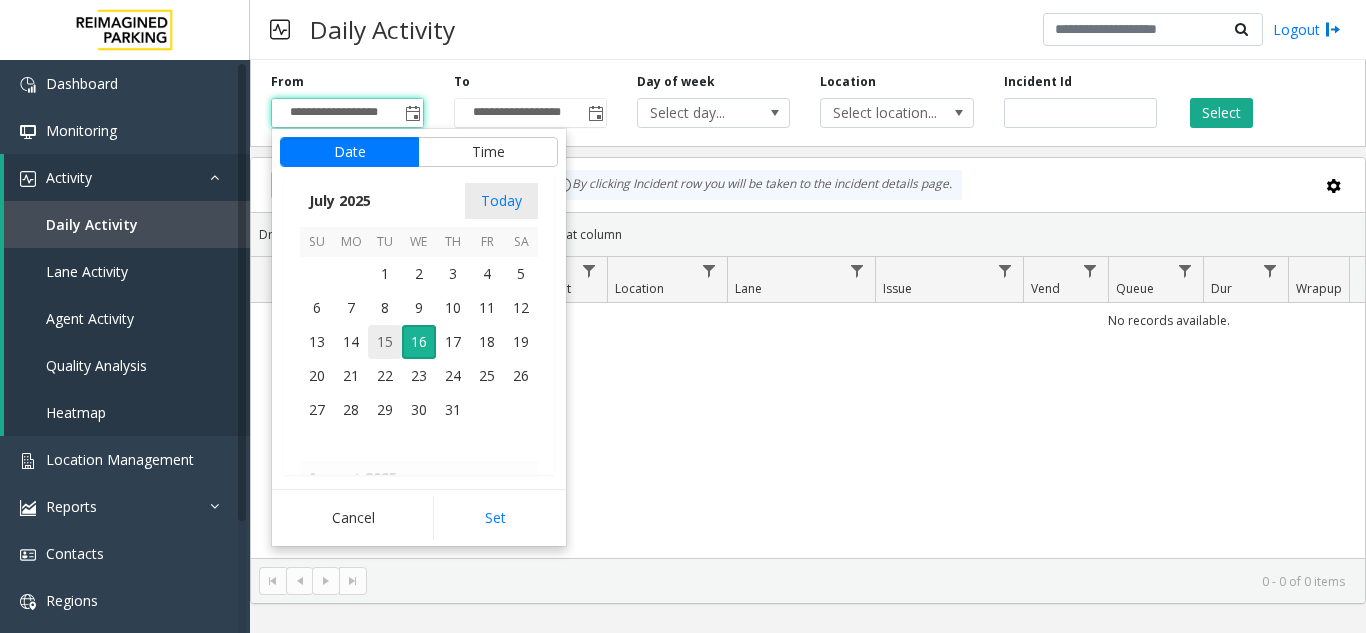 click on "15" at bounding box center (385, 342) 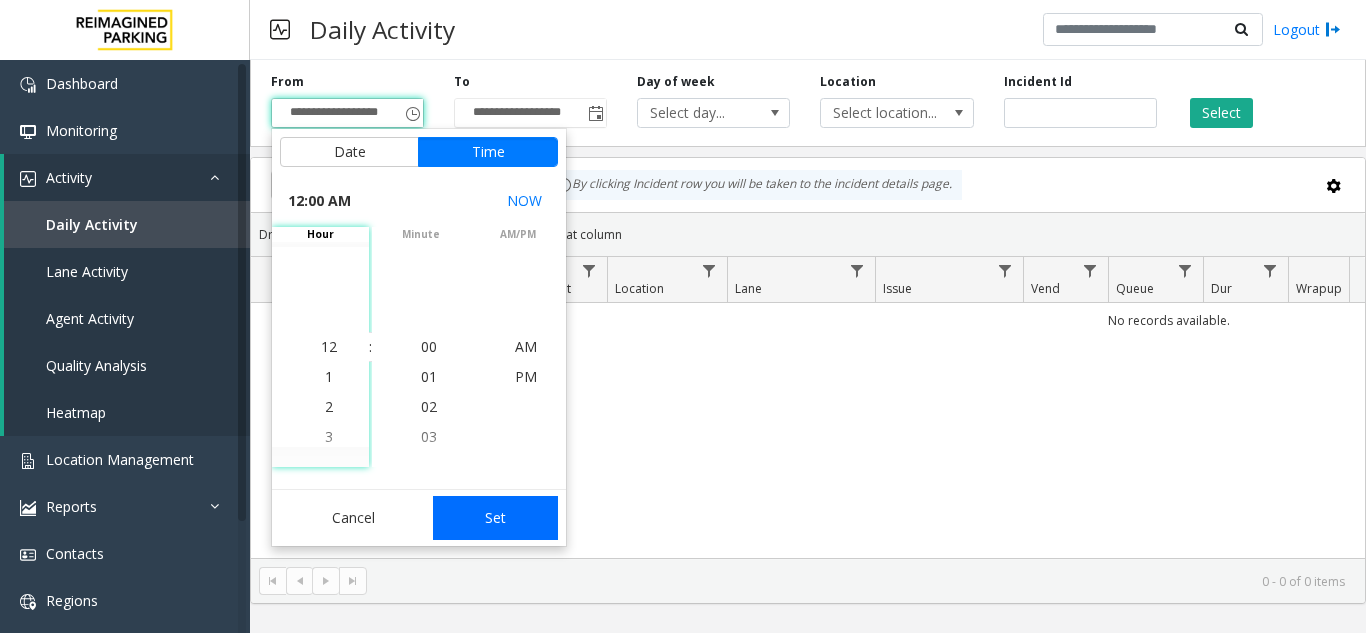 click on "Set" 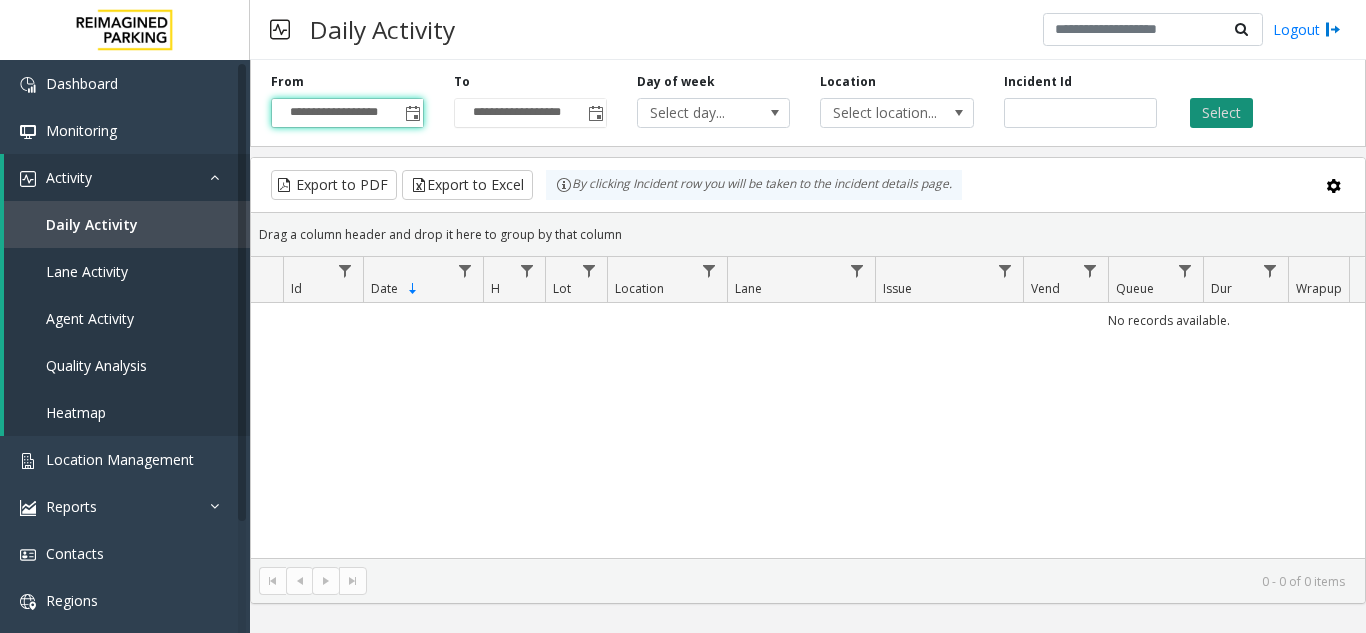 click on "Select" 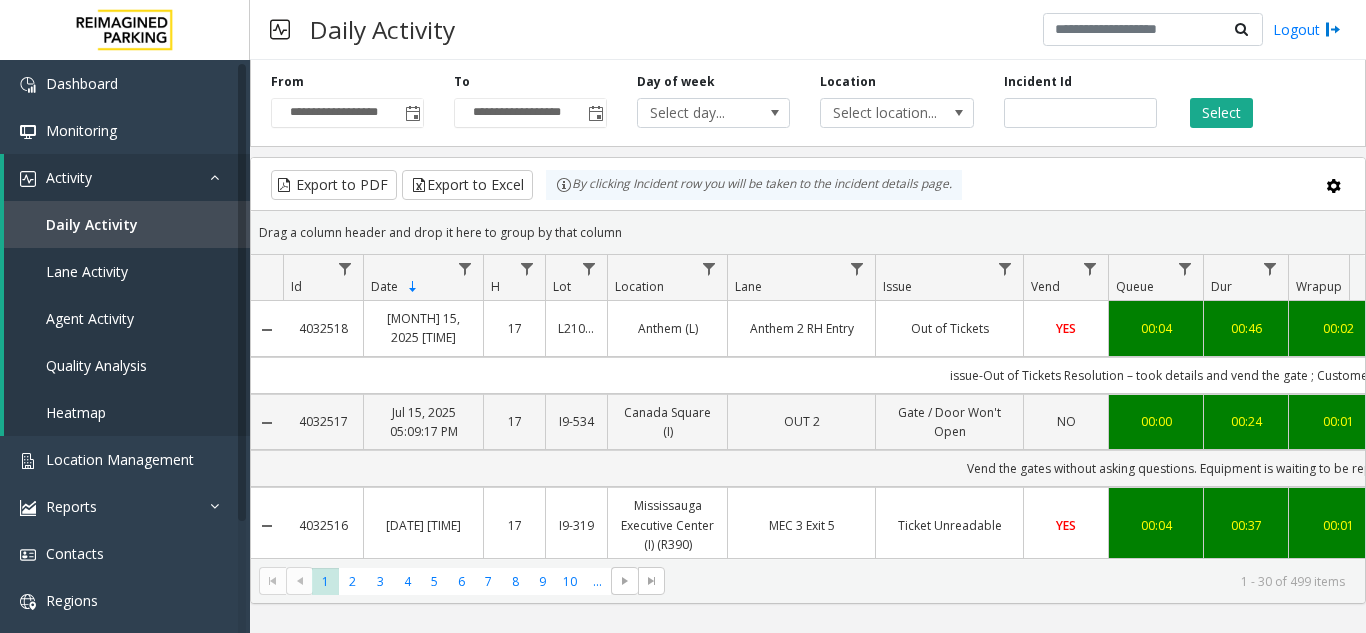 scroll, scrollTop: 0, scrollLeft: 66, axis: horizontal 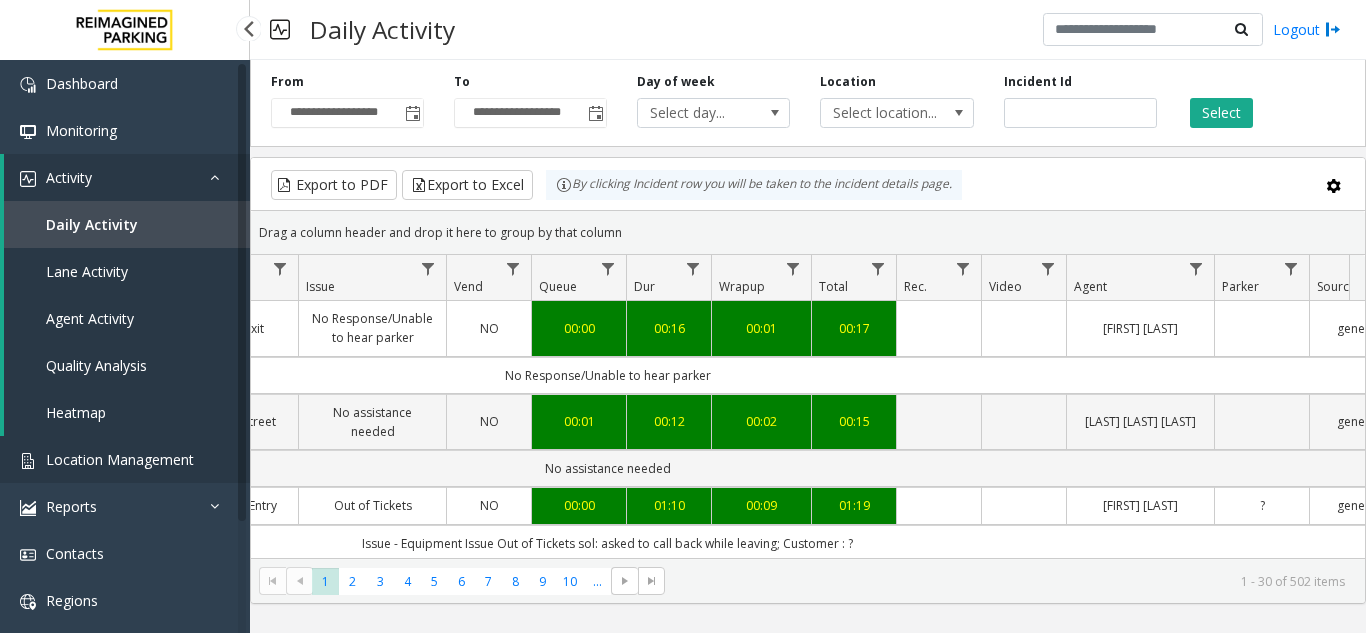 click on "Location Management" at bounding box center [120, 459] 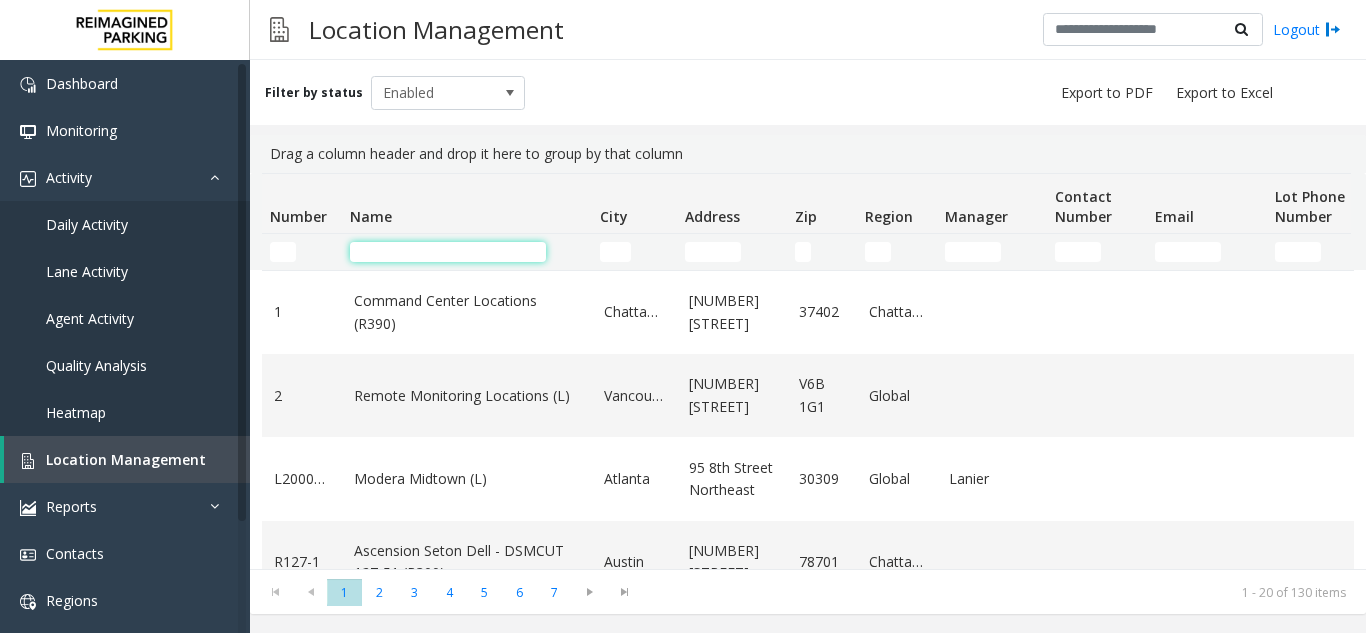 click 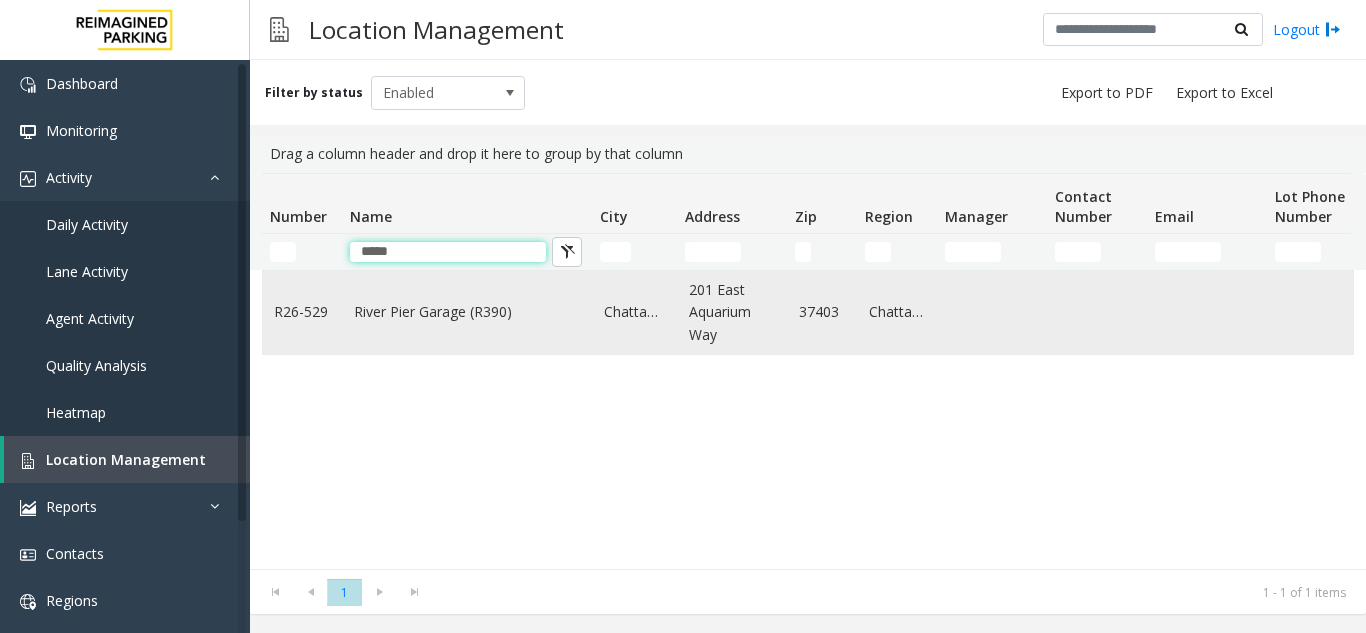 type on "*****" 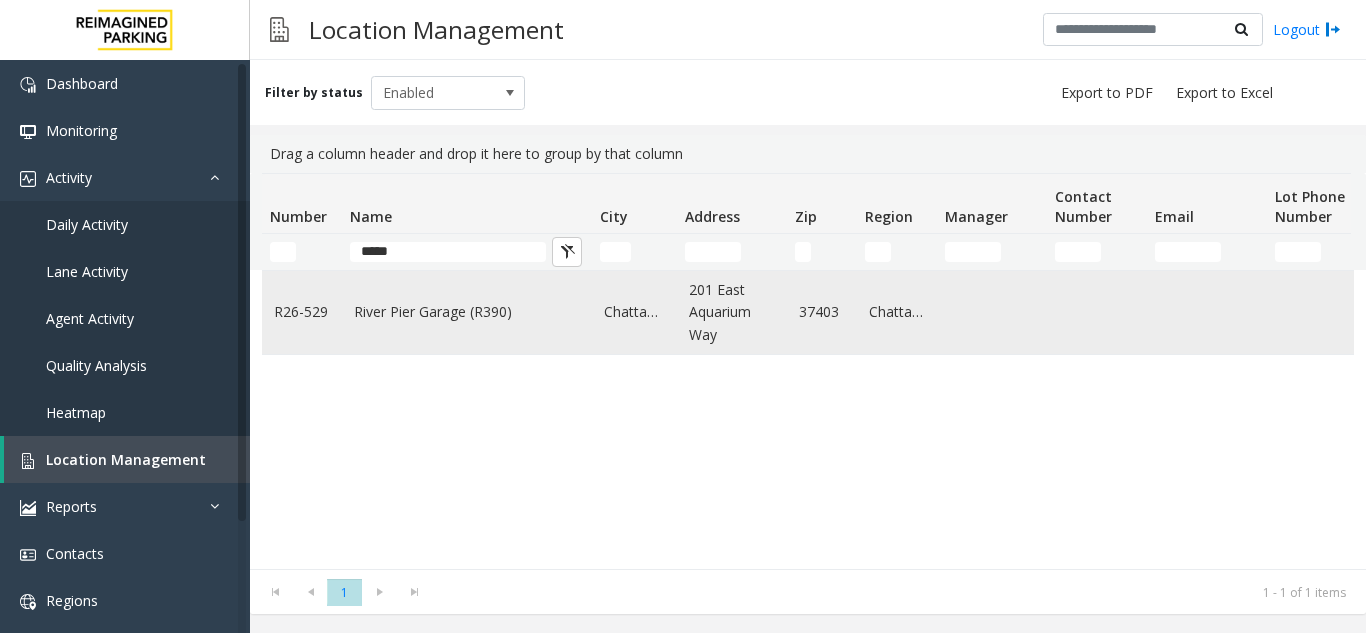 click on "River Pier Garage (R390)" 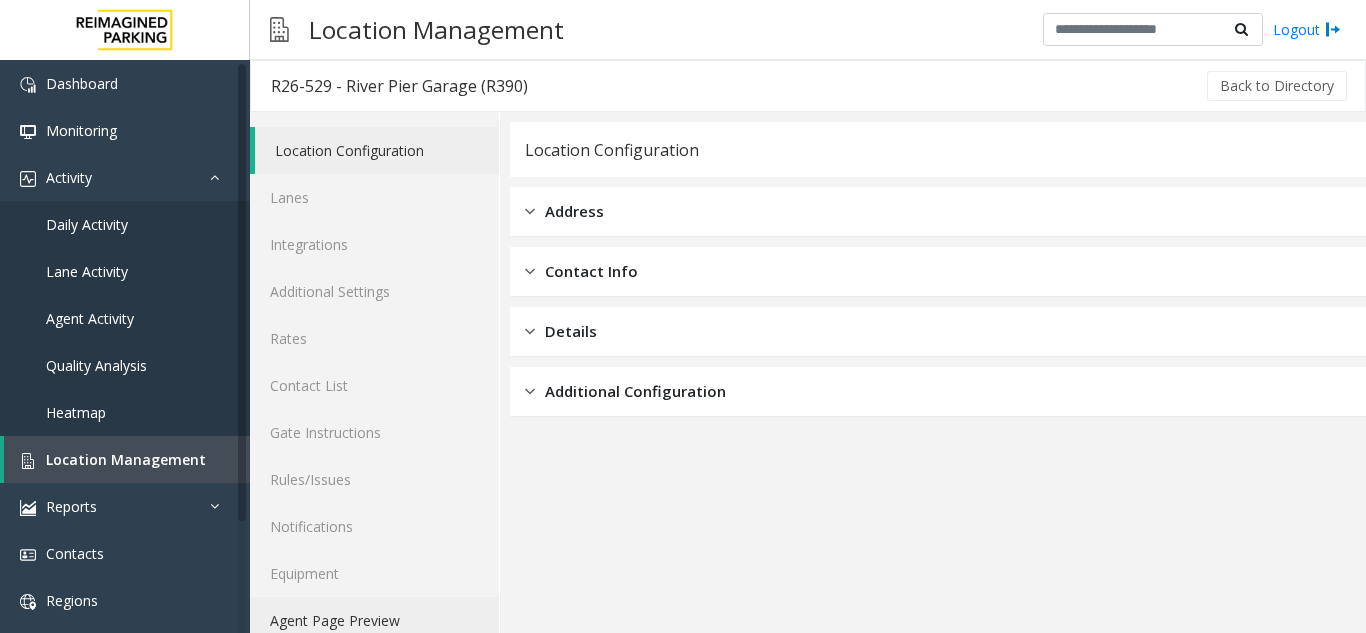 click on "Agent Page Preview" 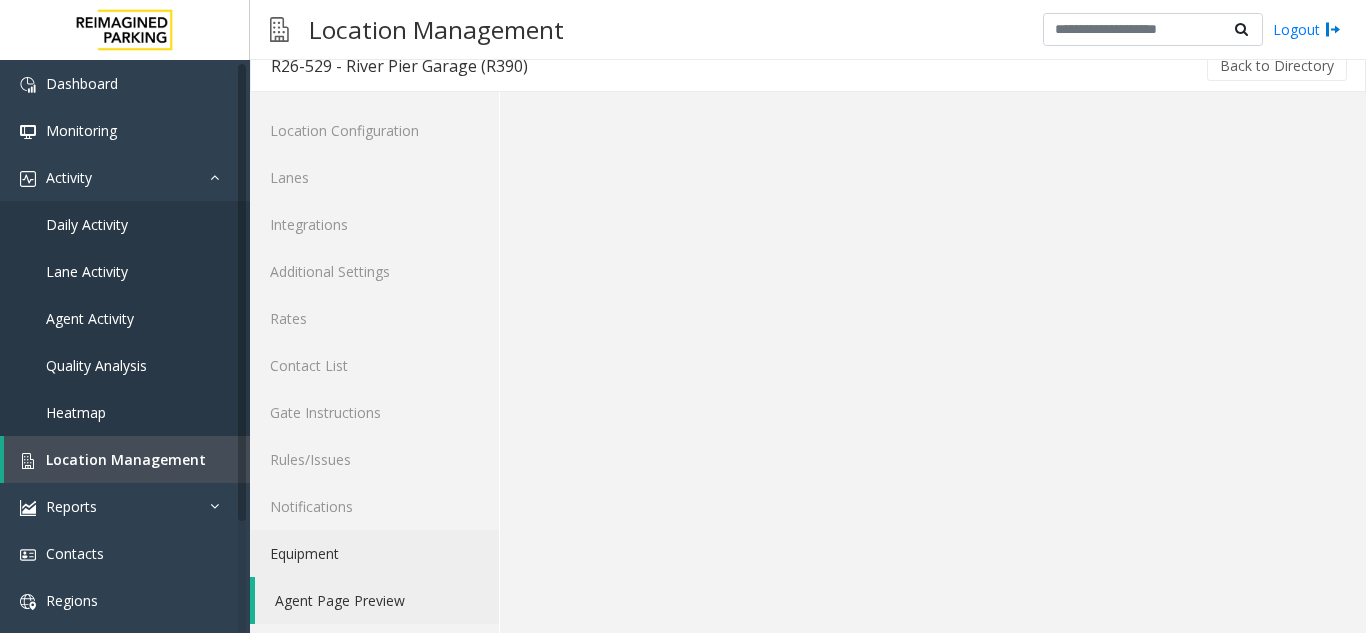 scroll, scrollTop: 26, scrollLeft: 0, axis: vertical 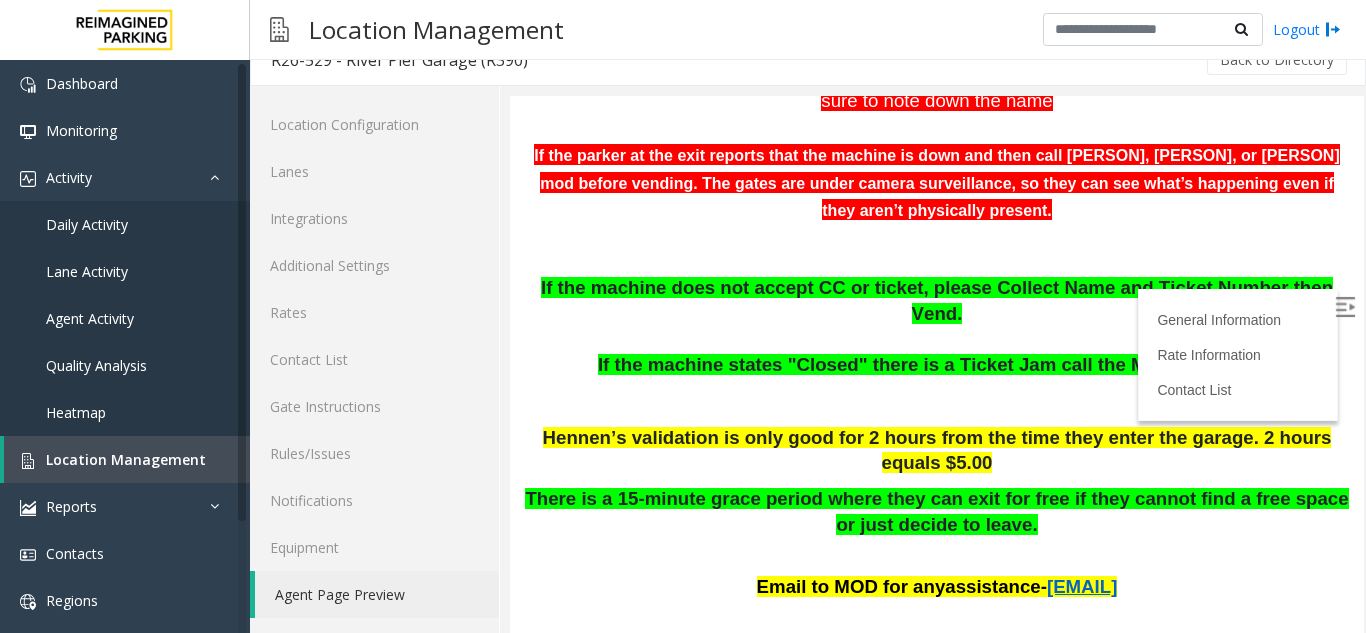 click at bounding box center (1345, 307) 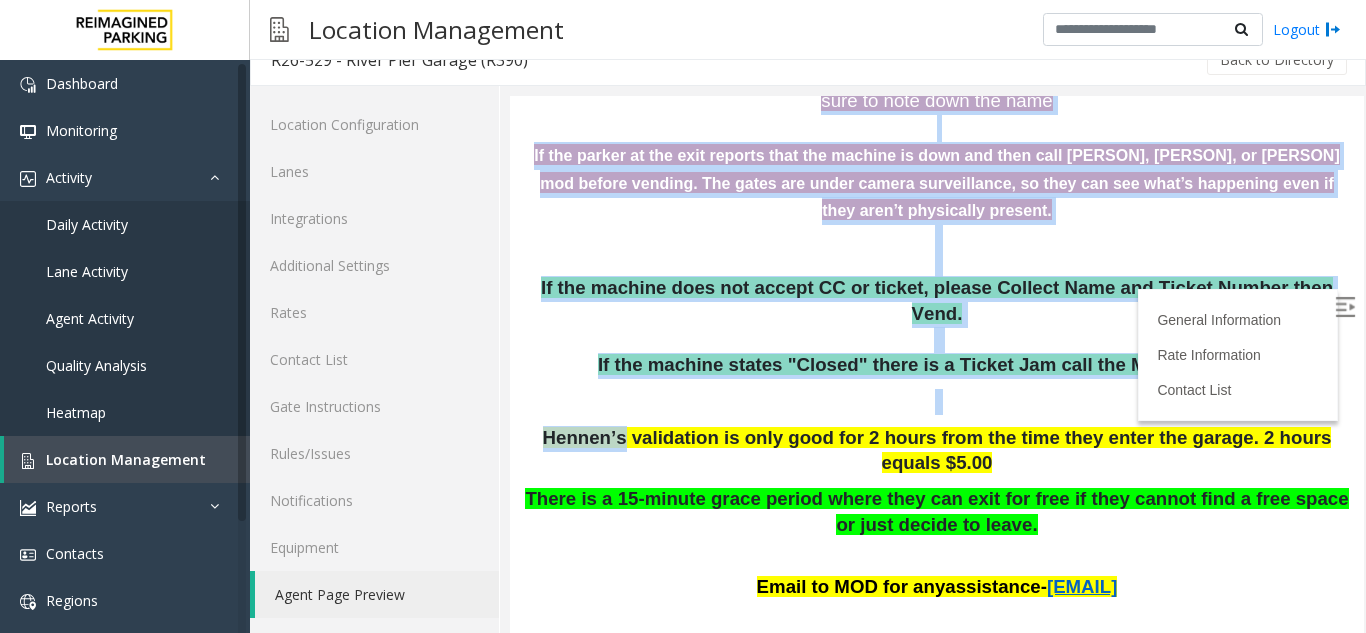 drag, startPoint x: 596, startPoint y: 419, endPoint x: 508, endPoint y: 418, distance: 88.005684 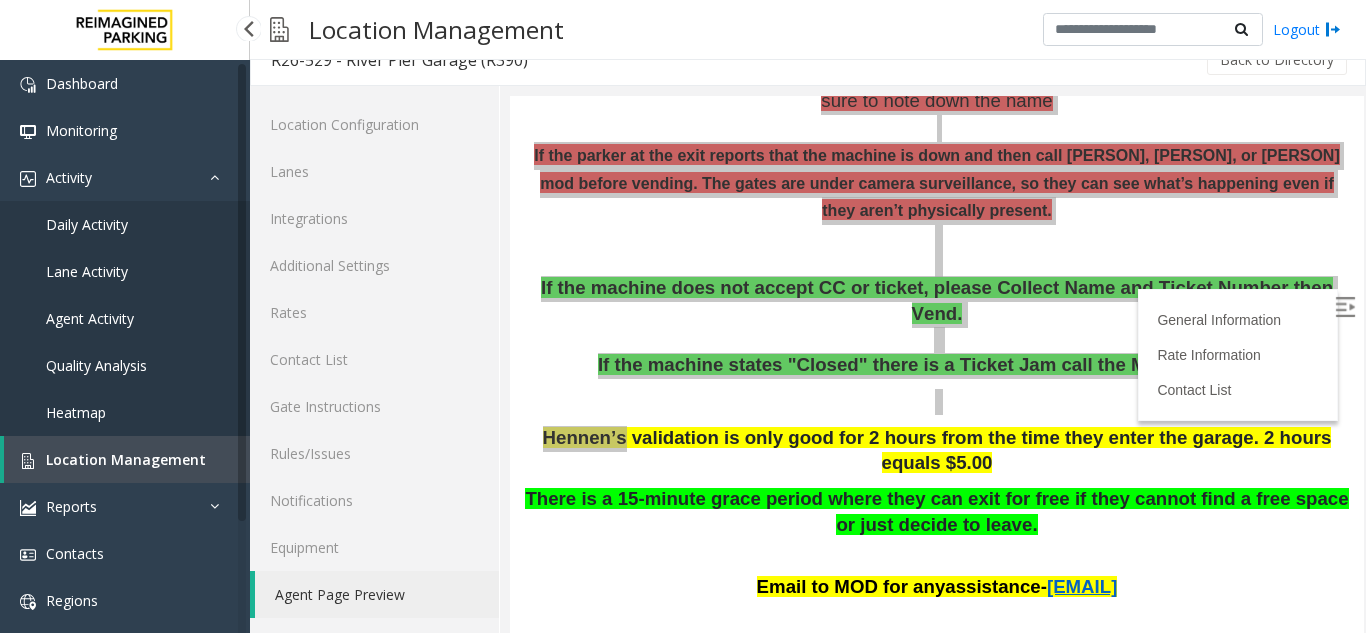 click on "Location Management" at bounding box center (127, 459) 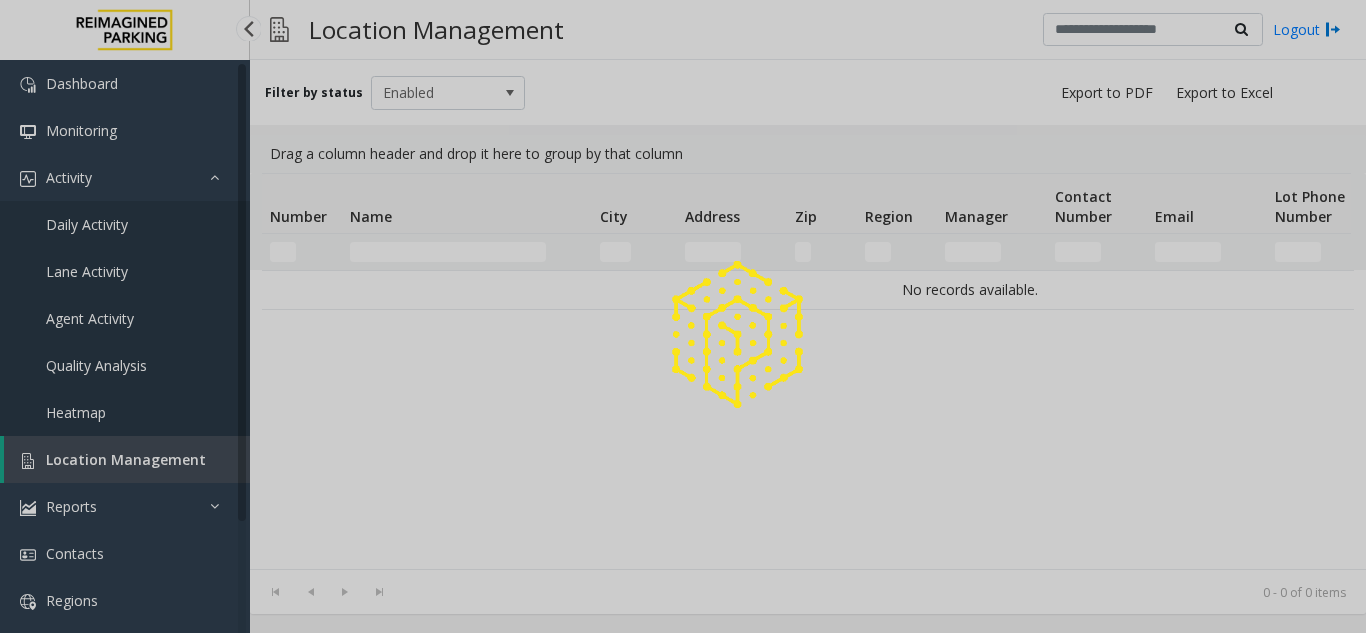 scroll, scrollTop: 0, scrollLeft: 0, axis: both 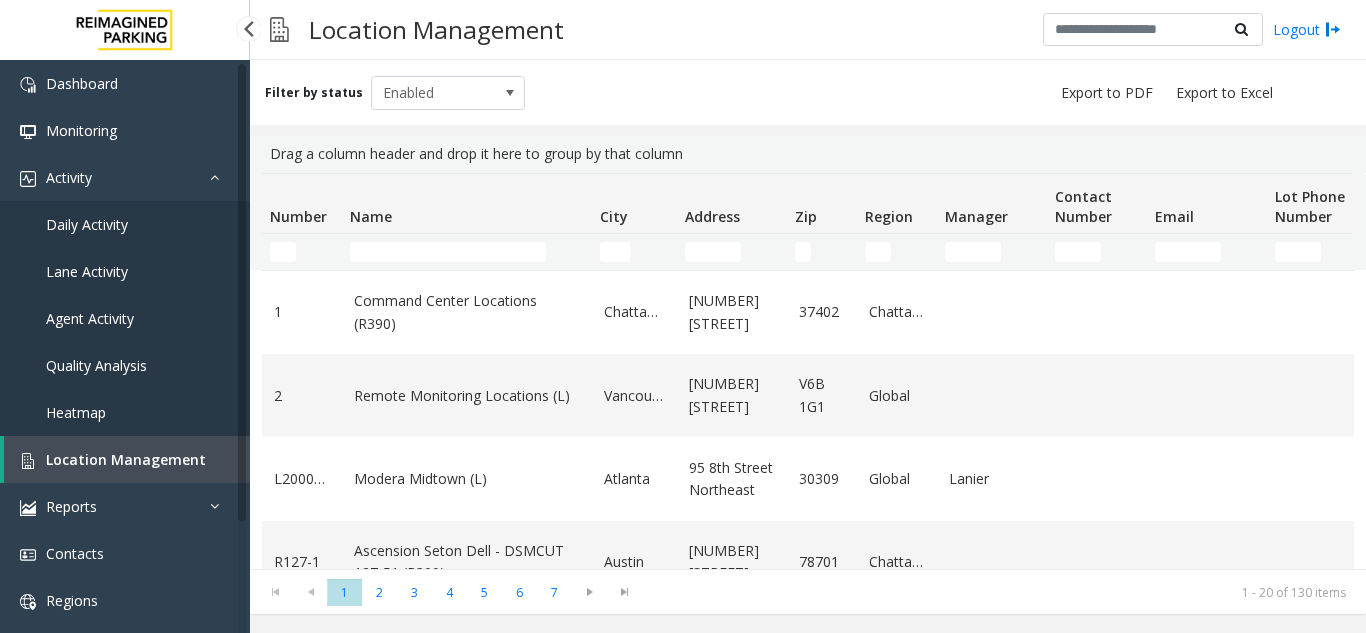 click on "Daily Activity" at bounding box center (125, 224) 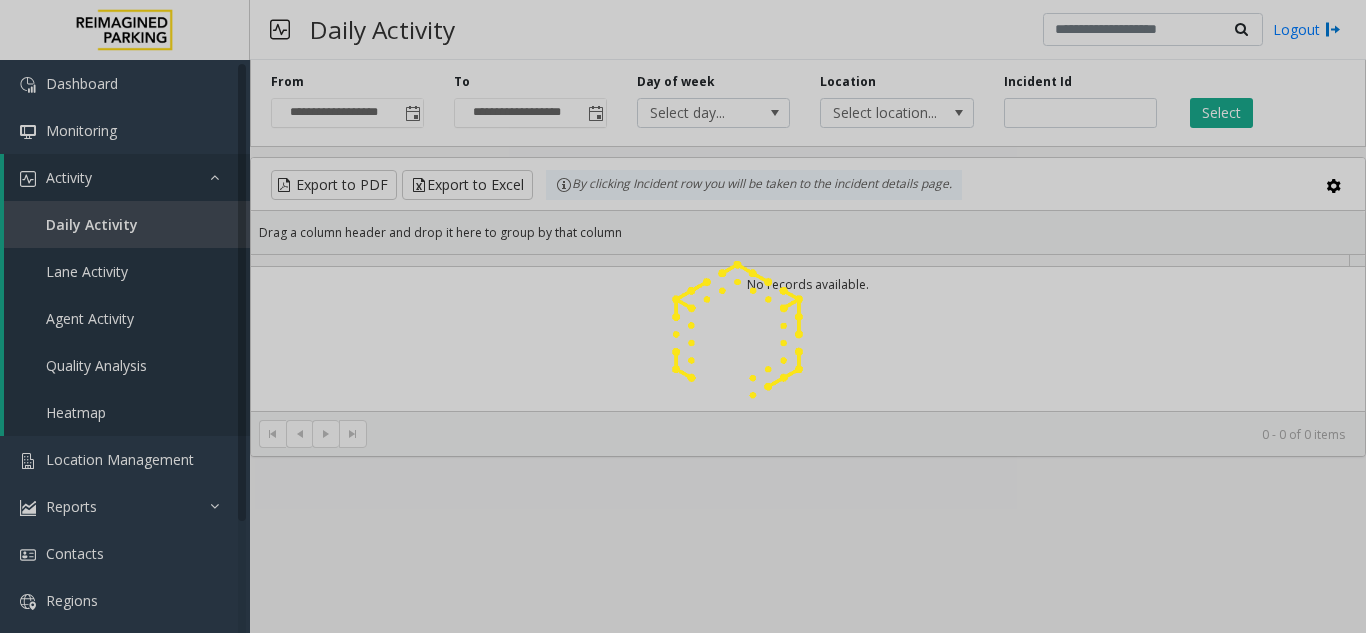 click 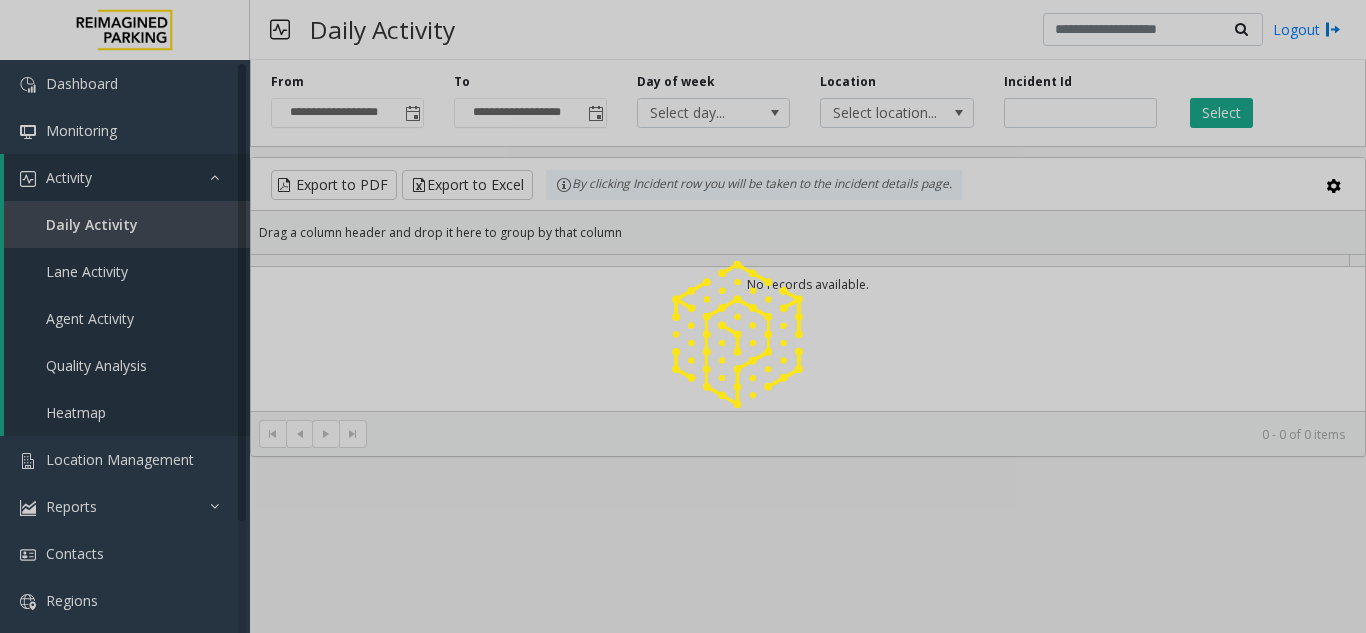 click 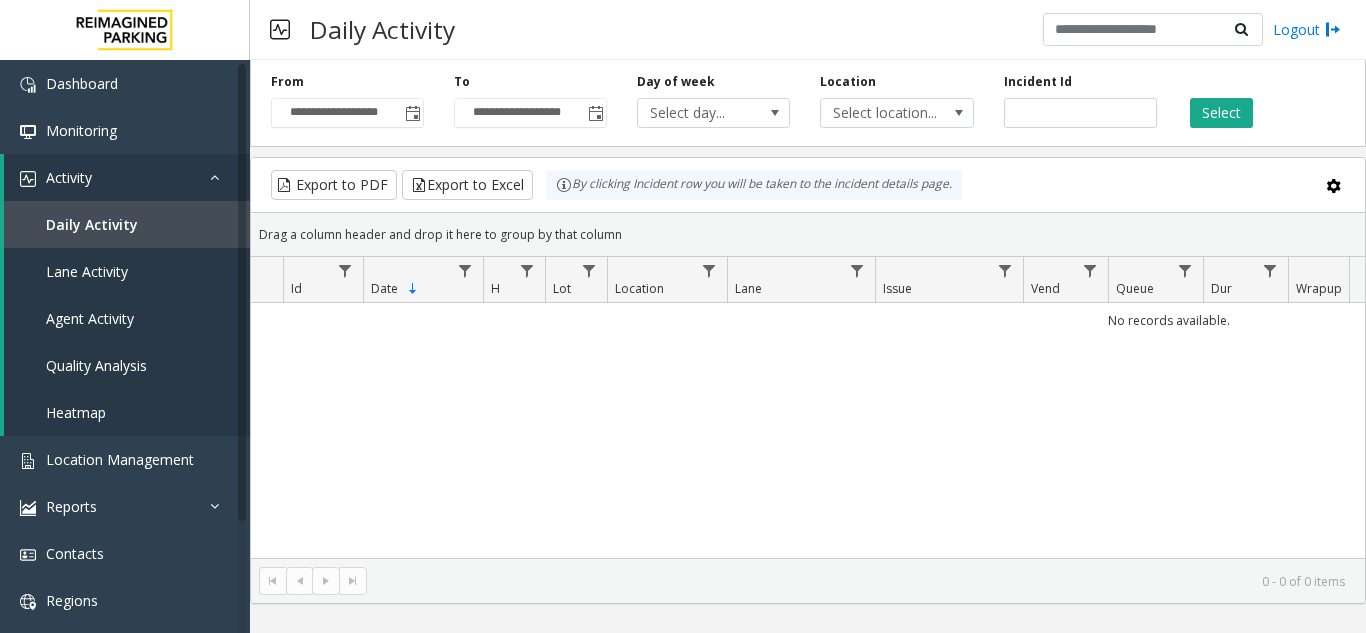 click 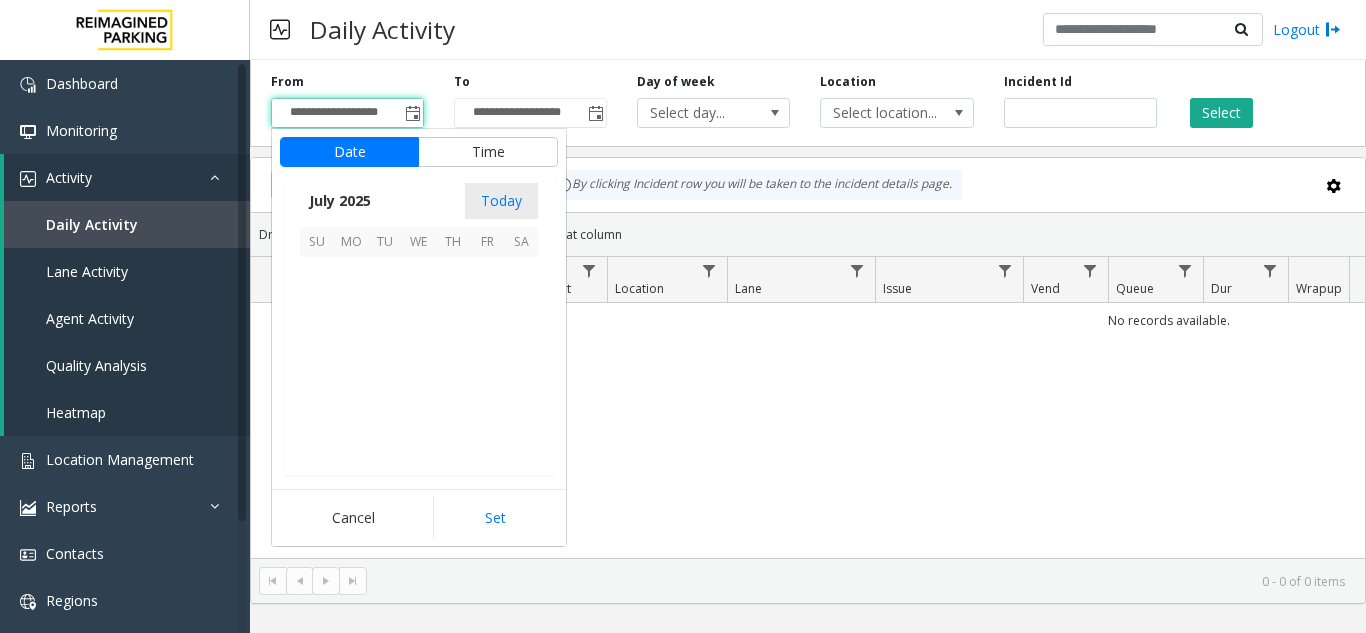 scroll, scrollTop: 358428, scrollLeft: 0, axis: vertical 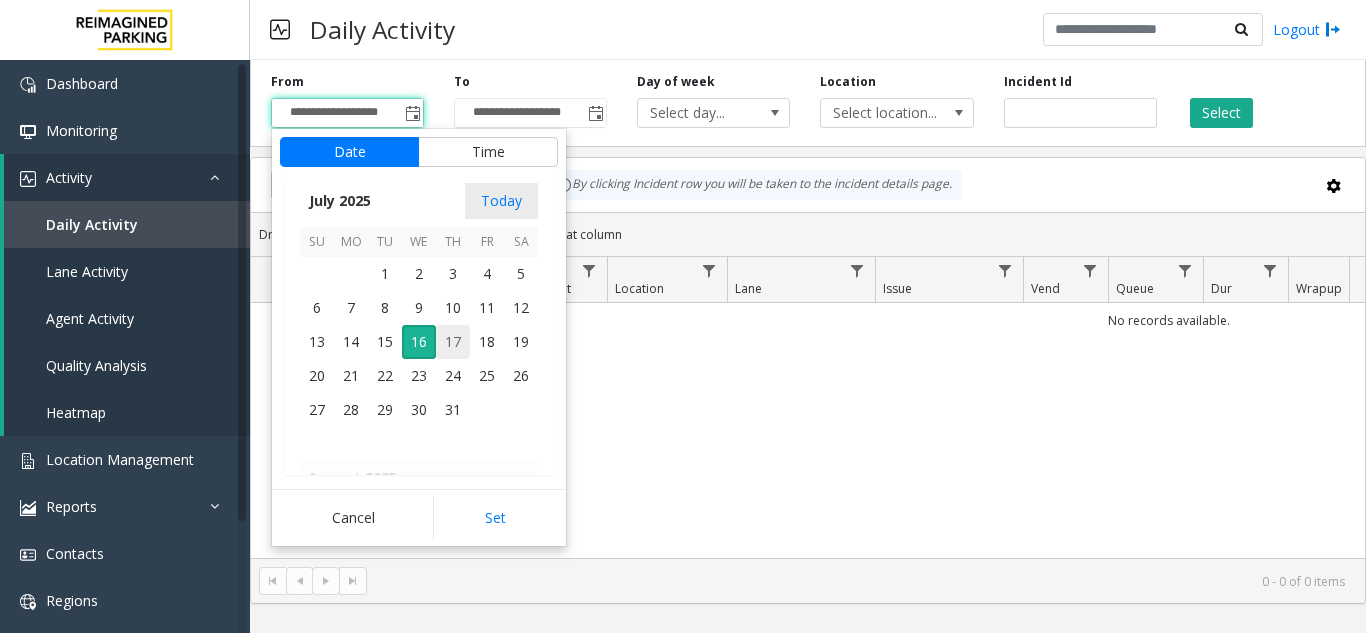 click on "15" at bounding box center (385, 342) 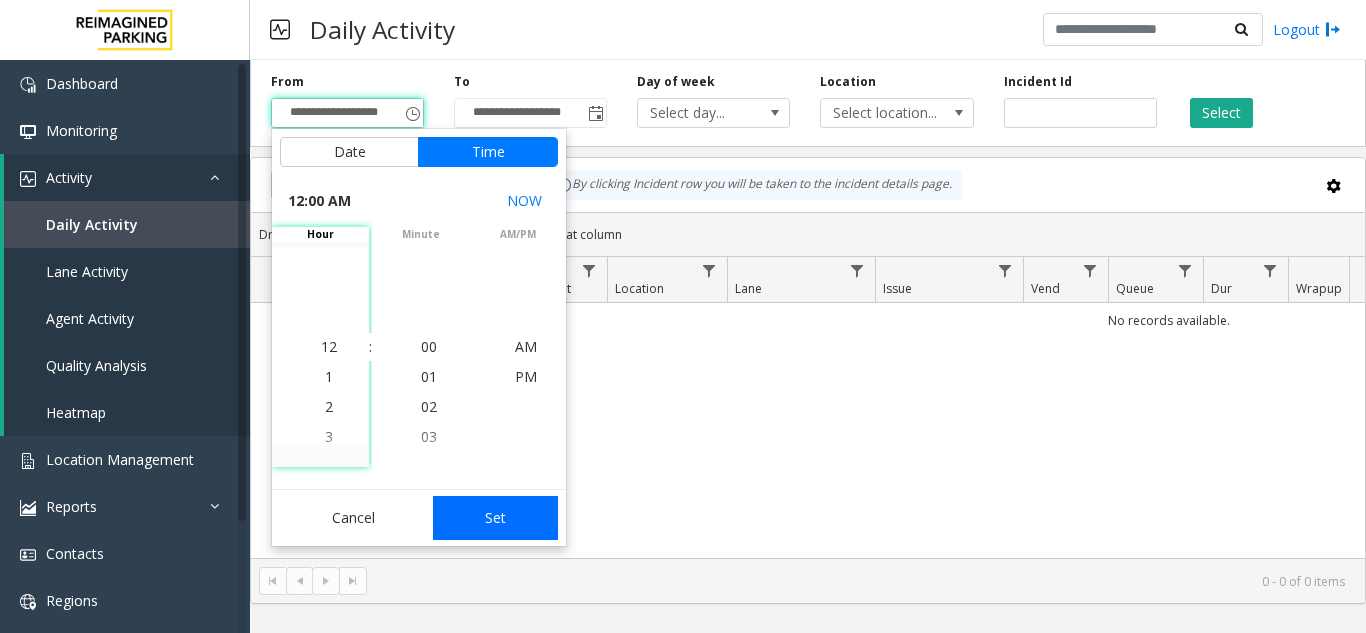 click on "Set" 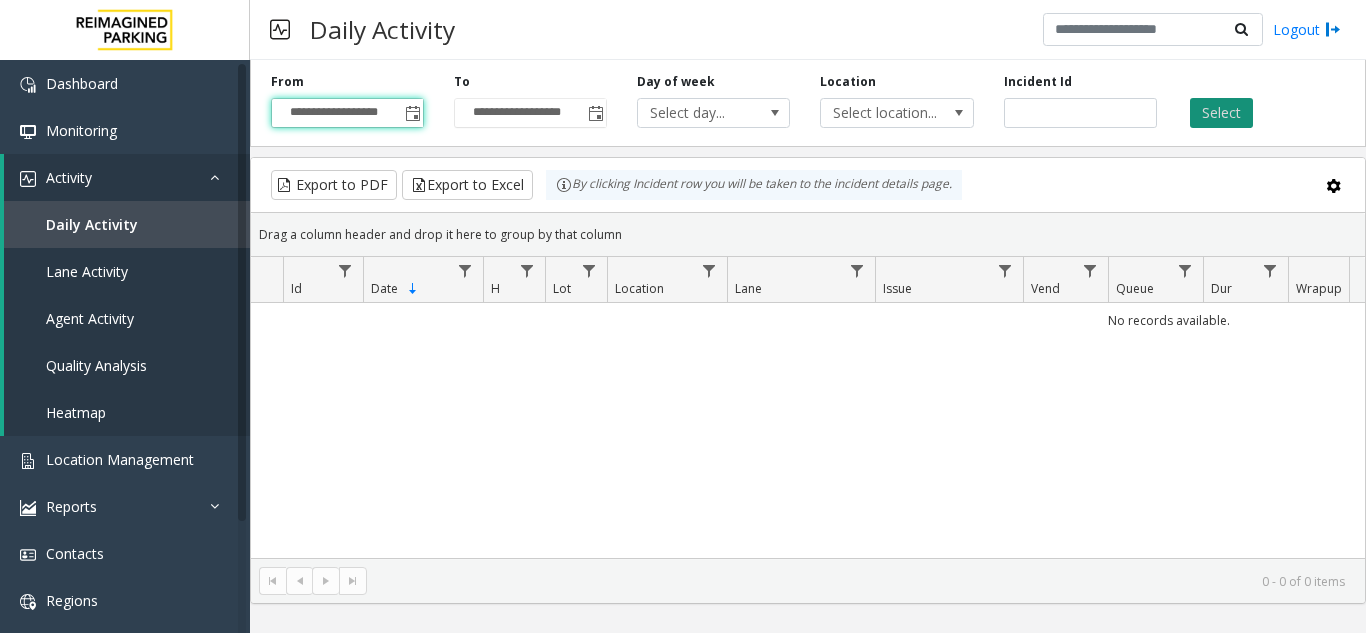 click on "Select" 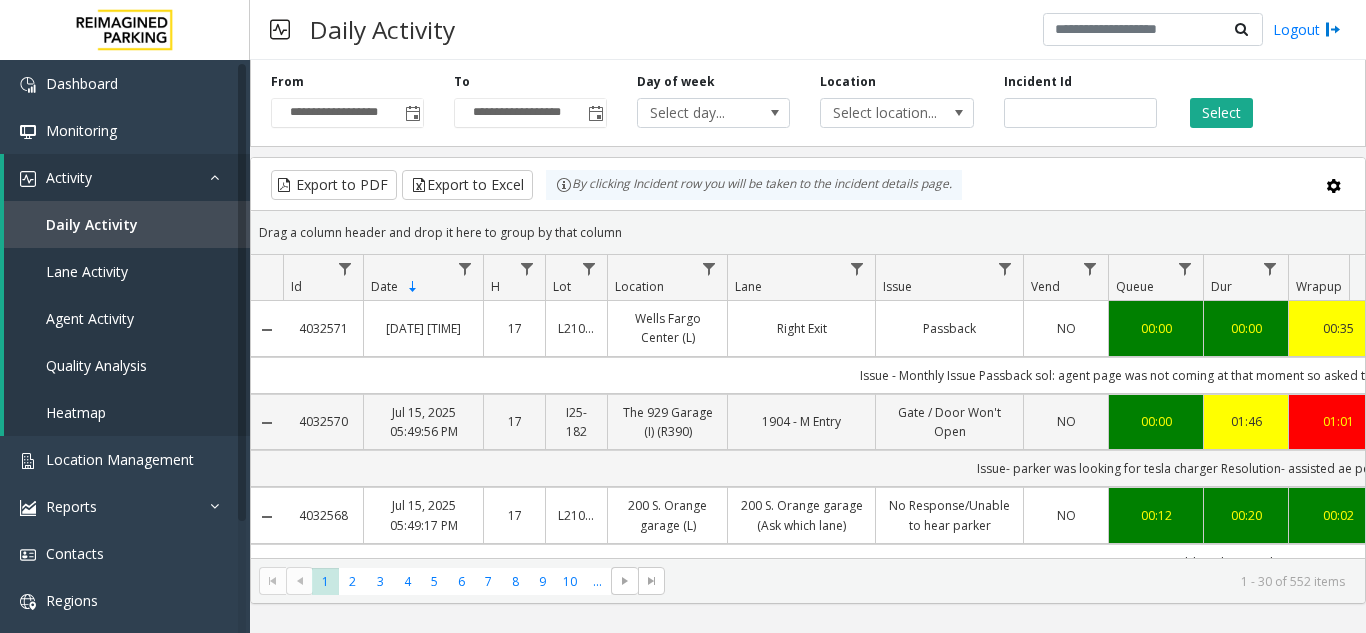 scroll, scrollTop: 0, scrollLeft: 261, axis: horizontal 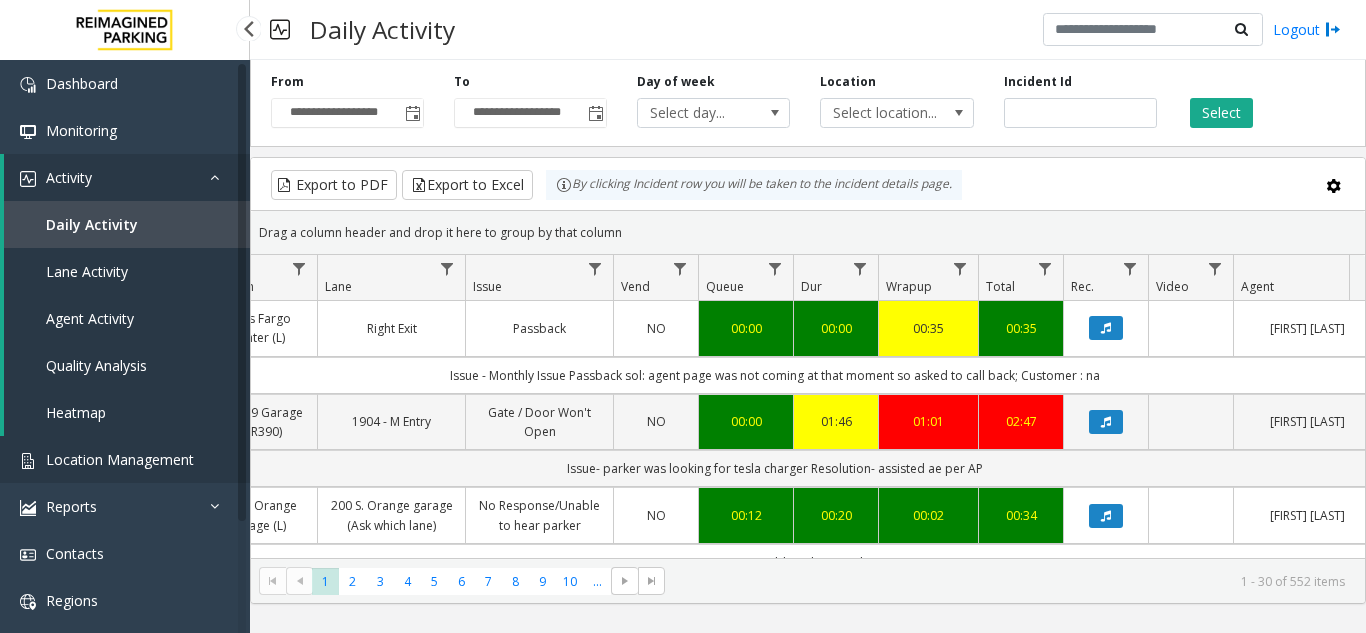 click on "Location Management" at bounding box center (120, 459) 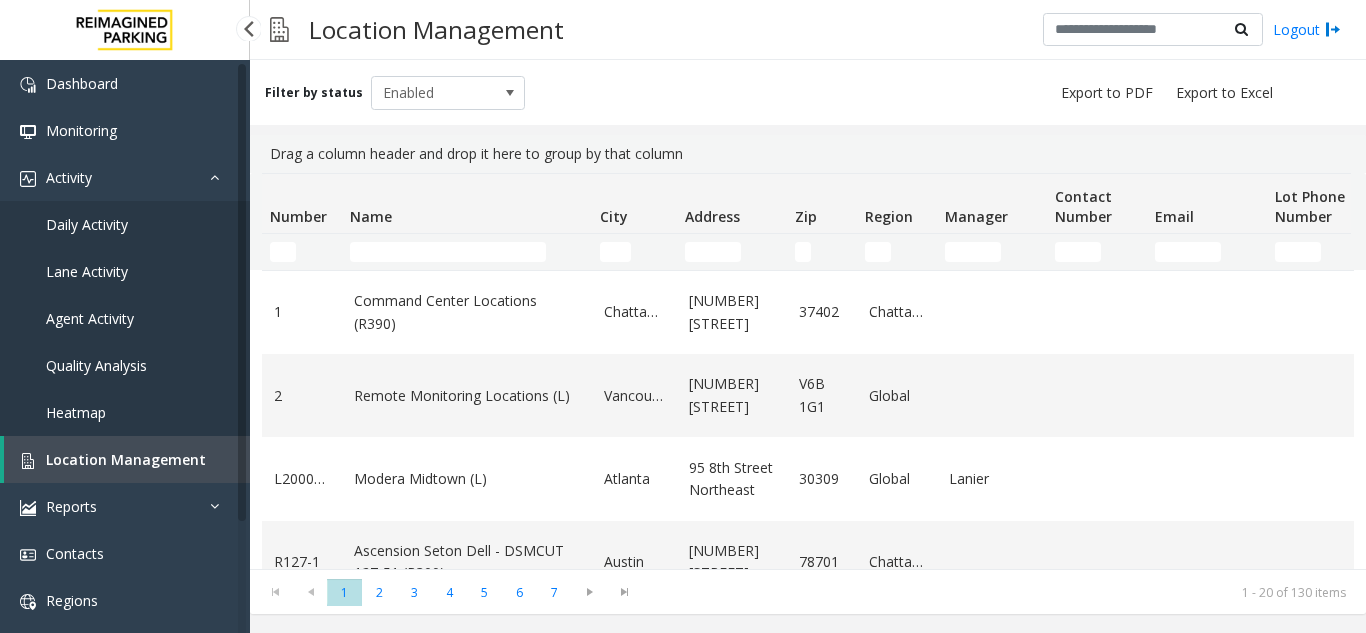 click on "Daily Activity" at bounding box center [125, 224] 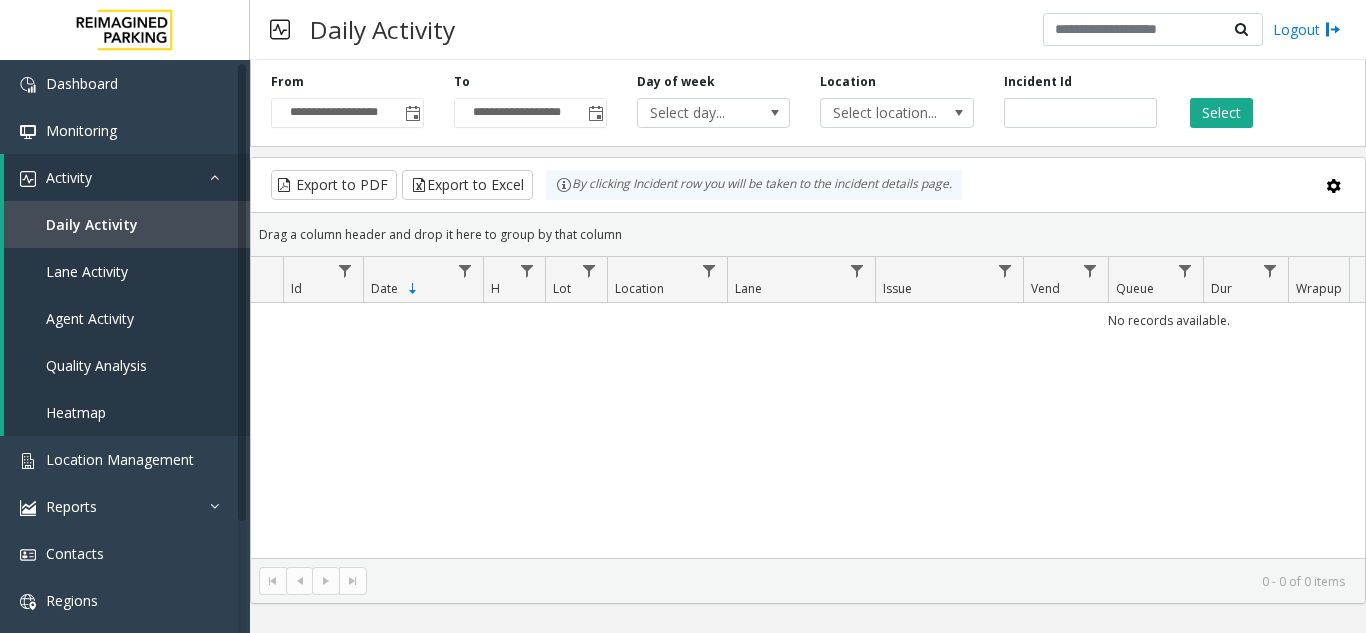click 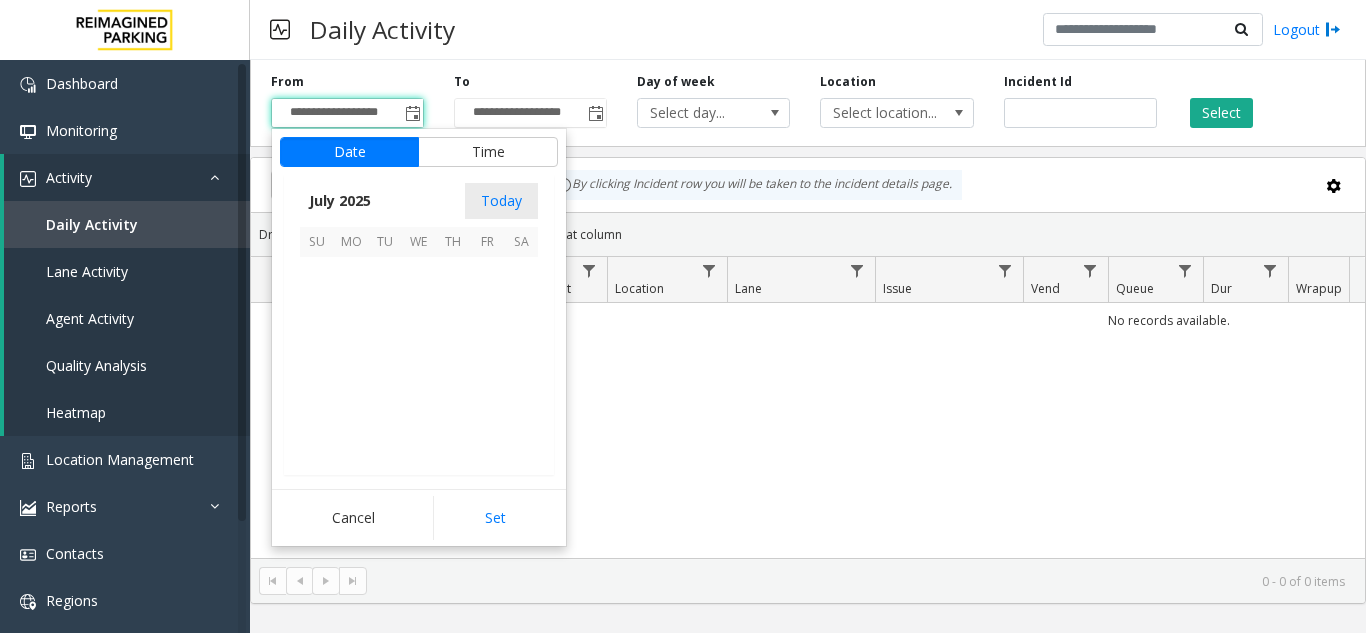 click 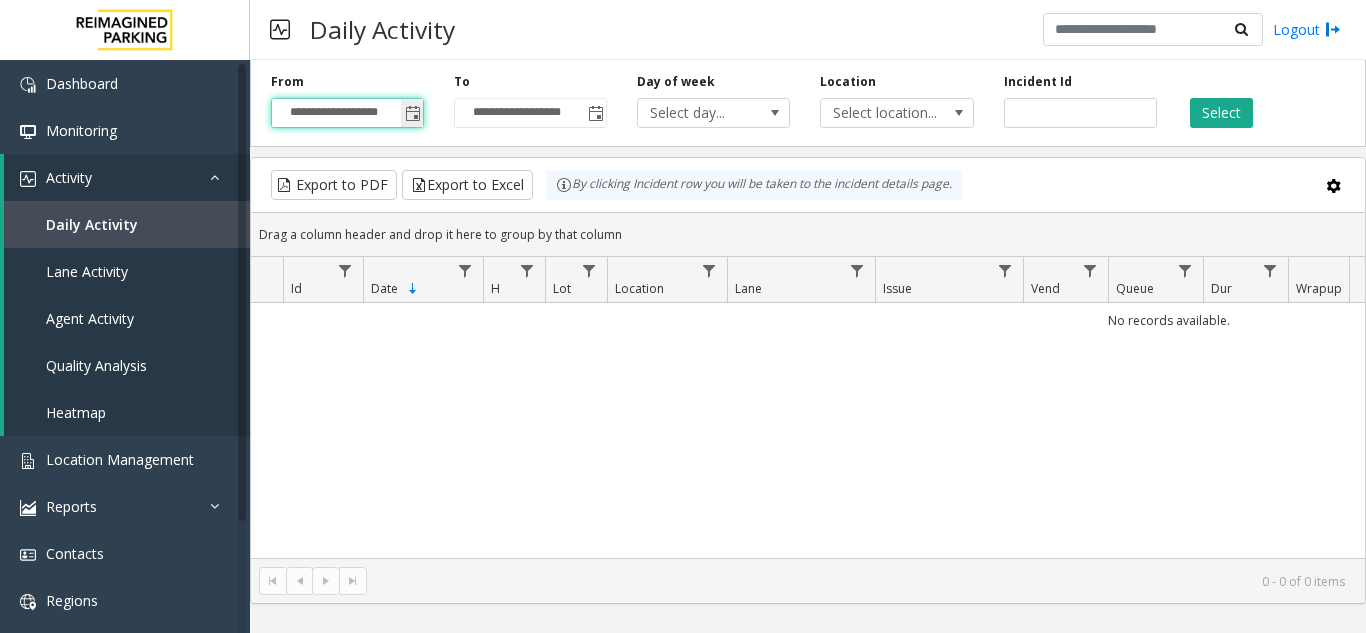 click 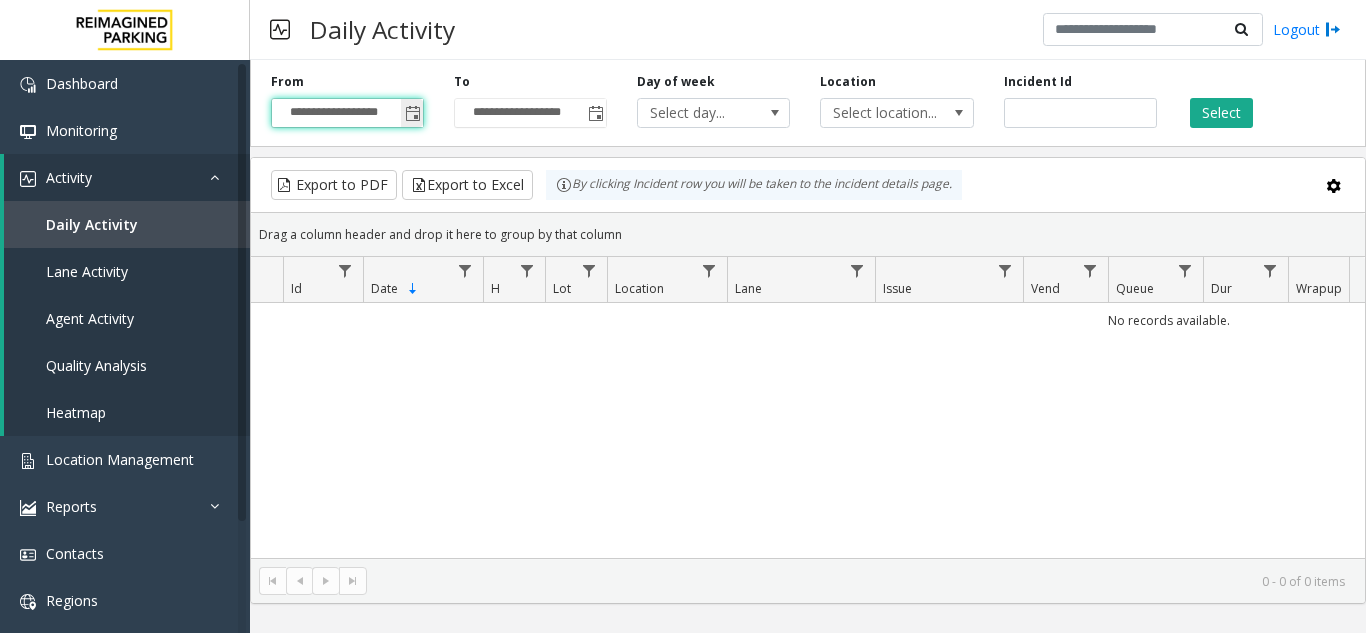 click 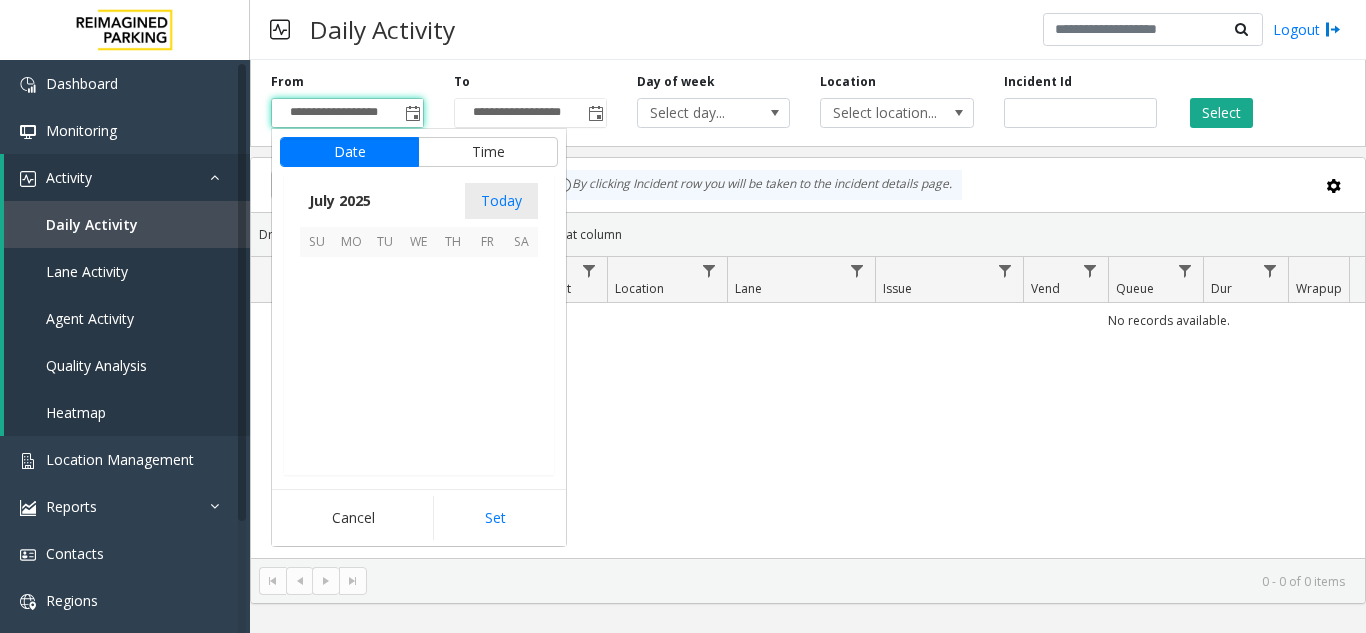 scroll, scrollTop: 358428, scrollLeft: 0, axis: vertical 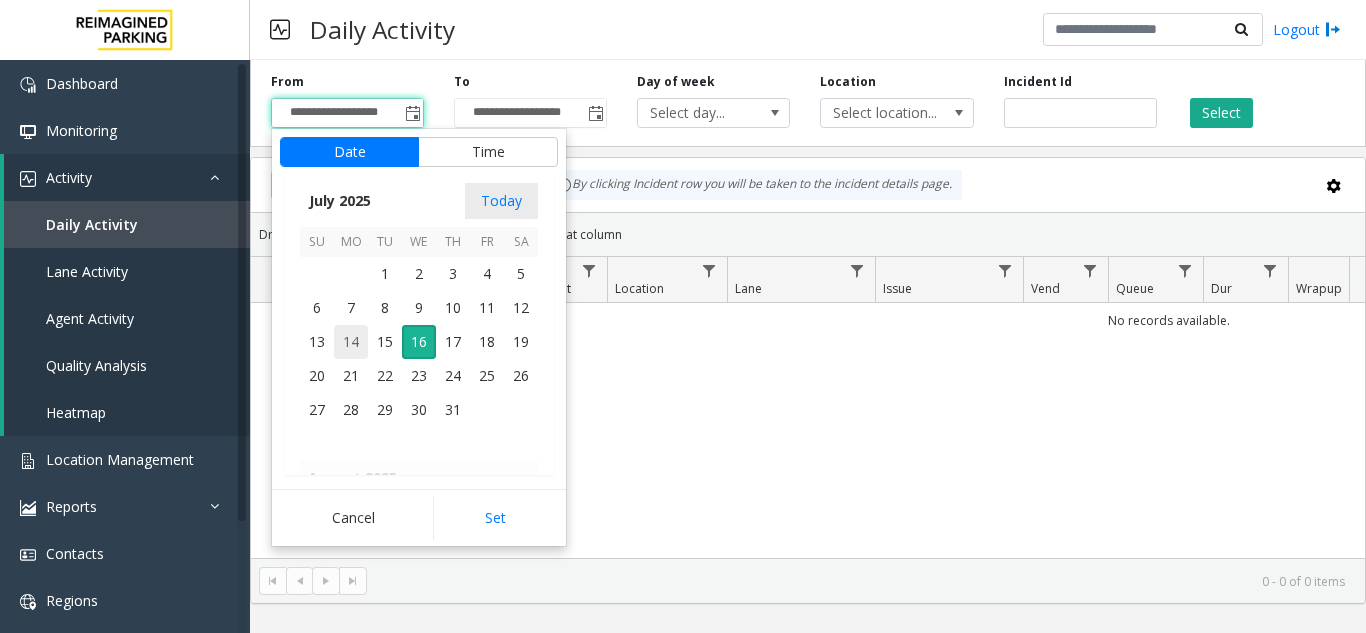 click on "14" at bounding box center [351, 342] 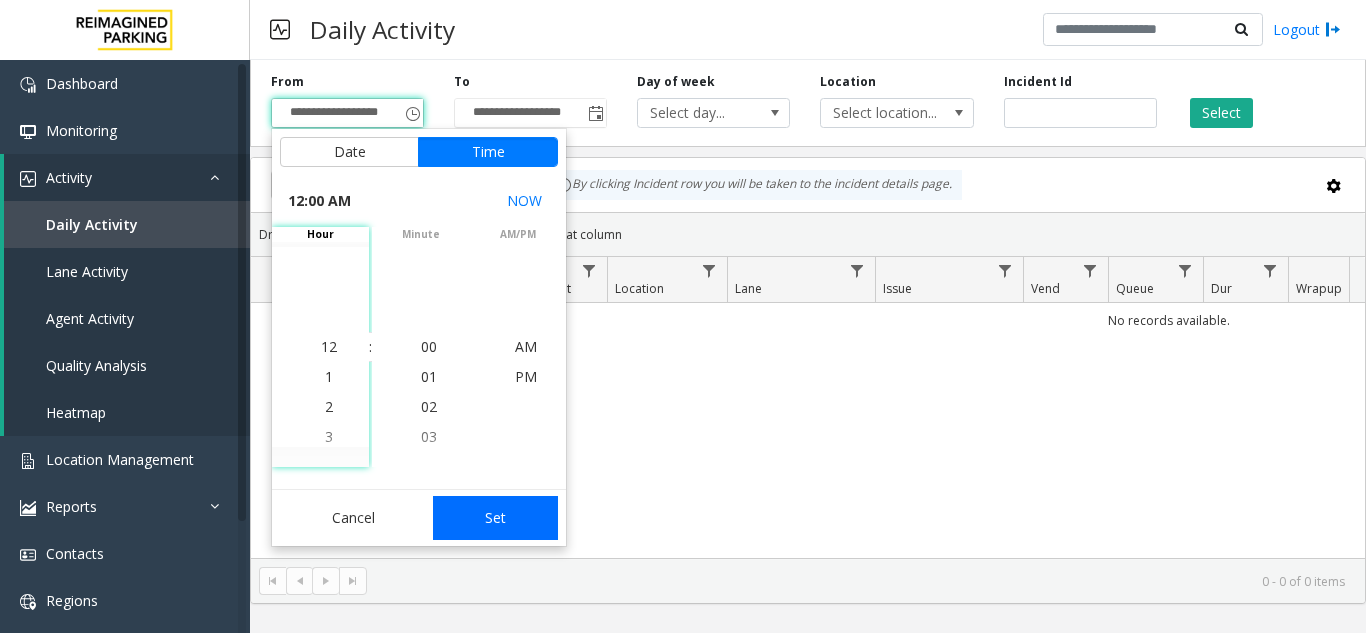 click on "Set" 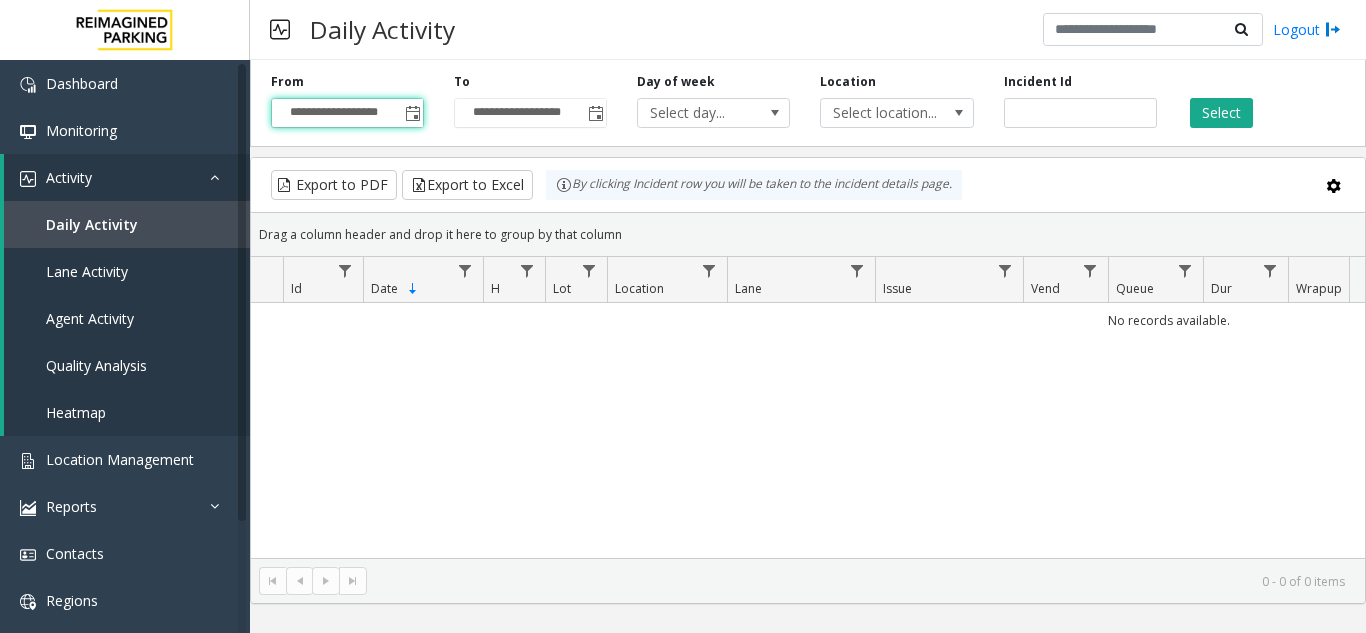 type on "**********" 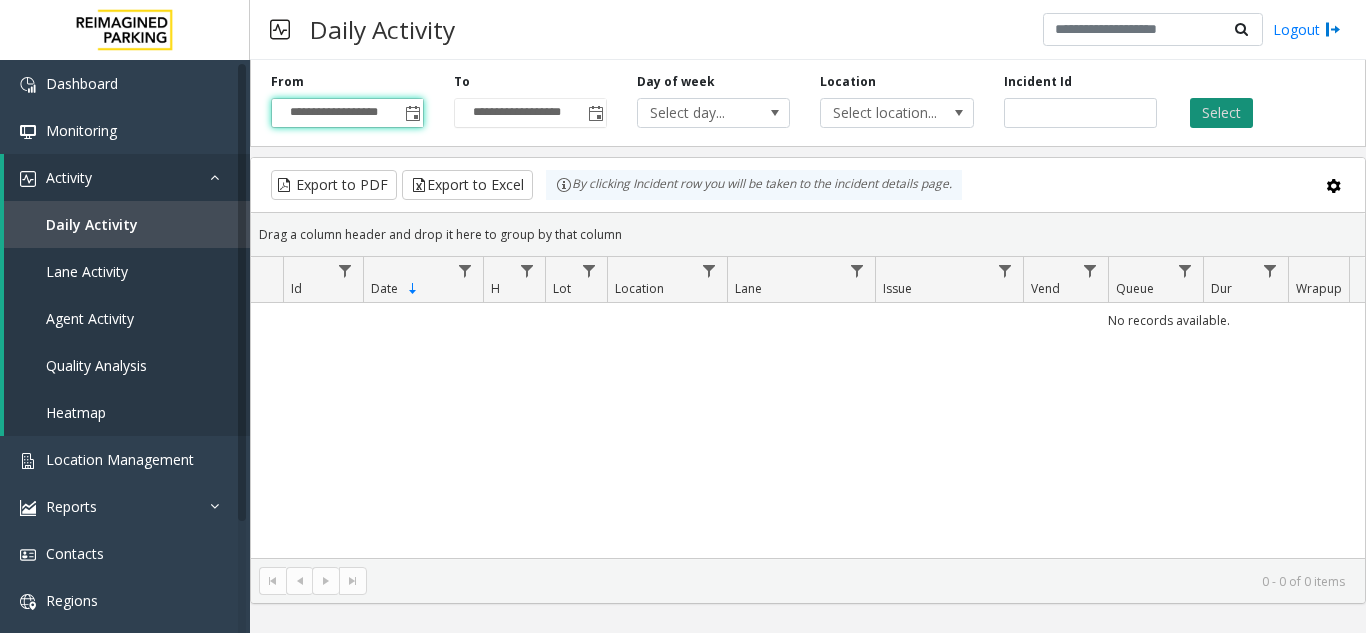 click on "Select" 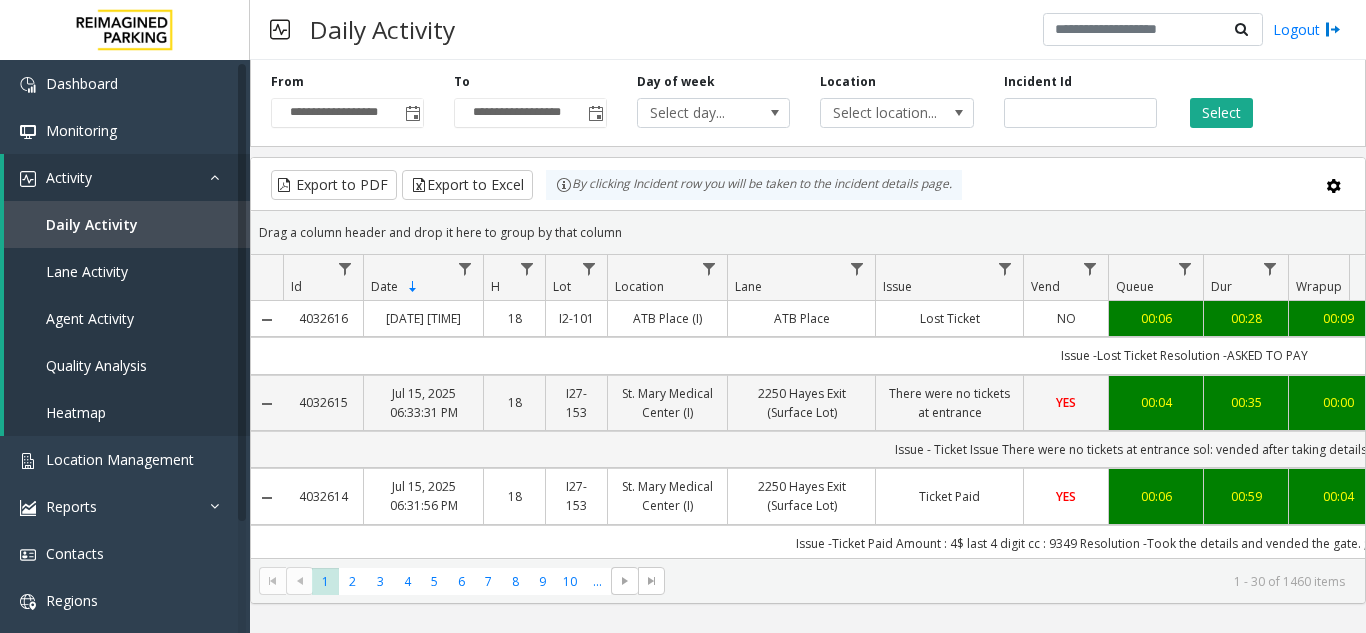 scroll, scrollTop: 0, scrollLeft: 92, axis: horizontal 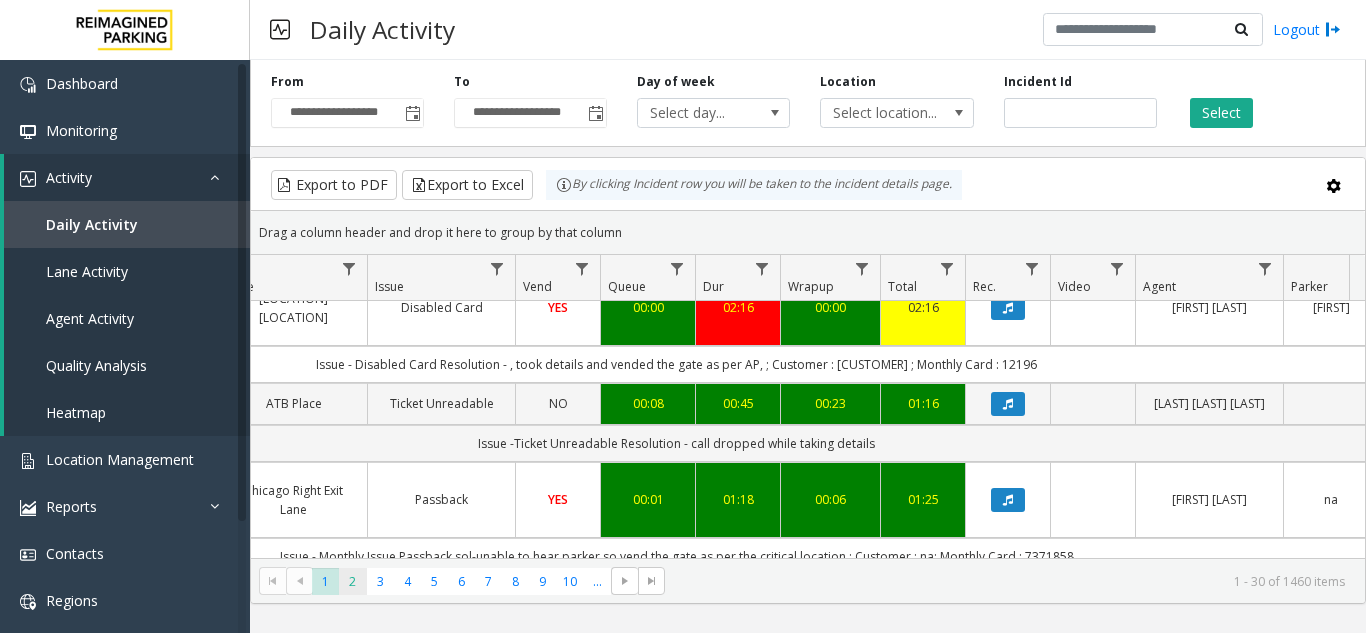 click on "2" 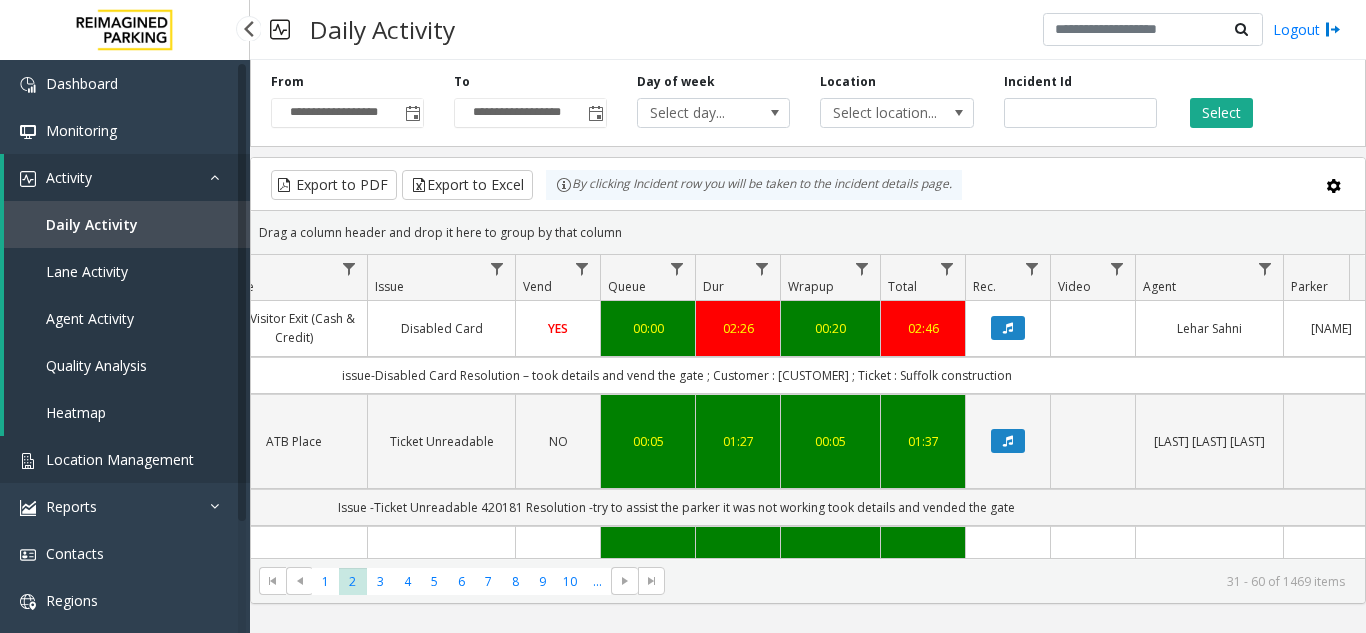 click on "Location Management" at bounding box center [125, 459] 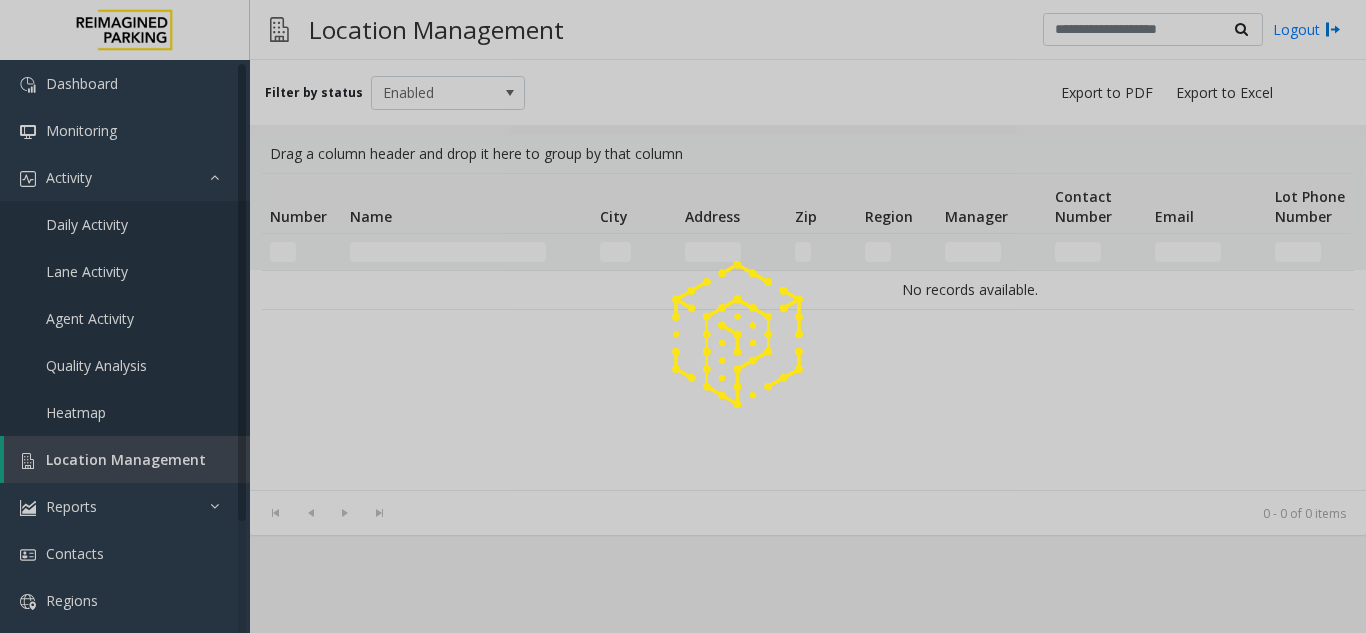 click 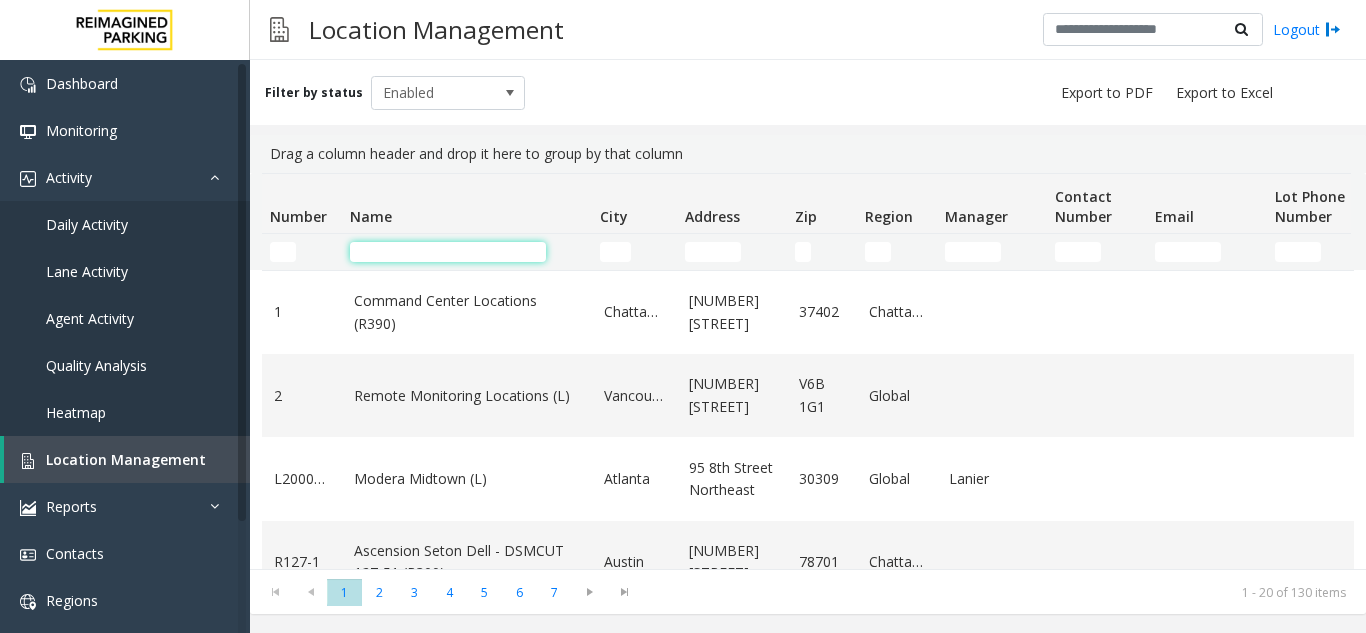 click 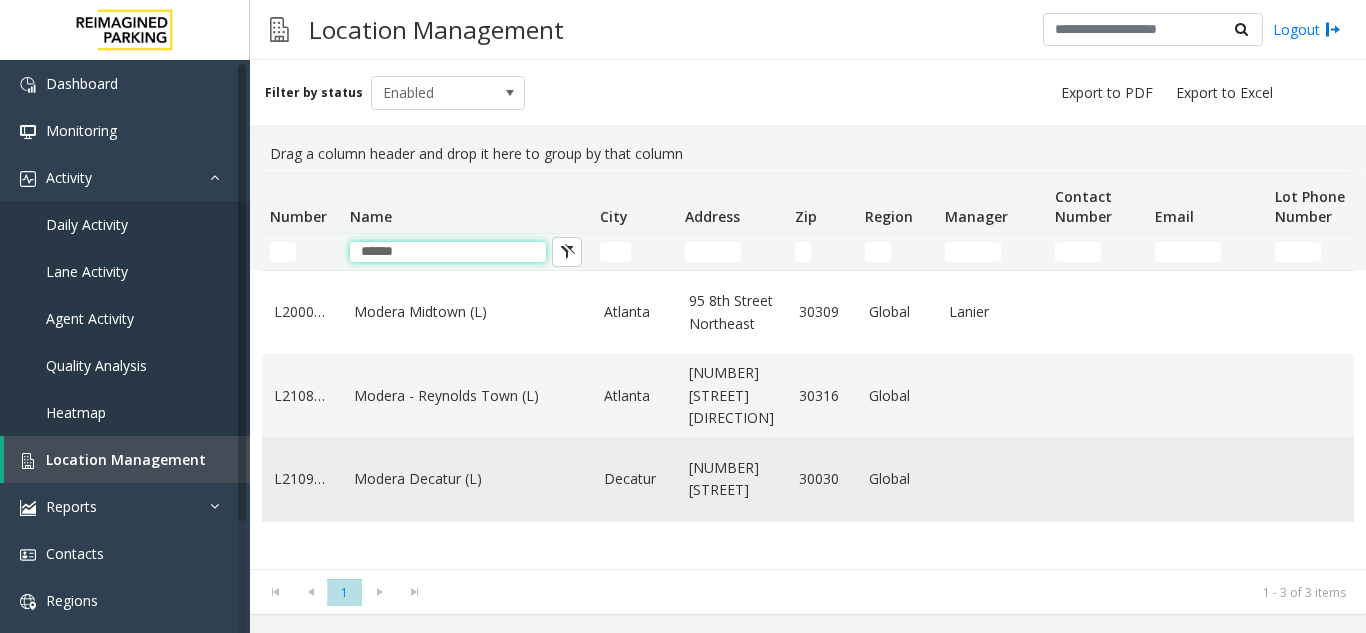 type on "******" 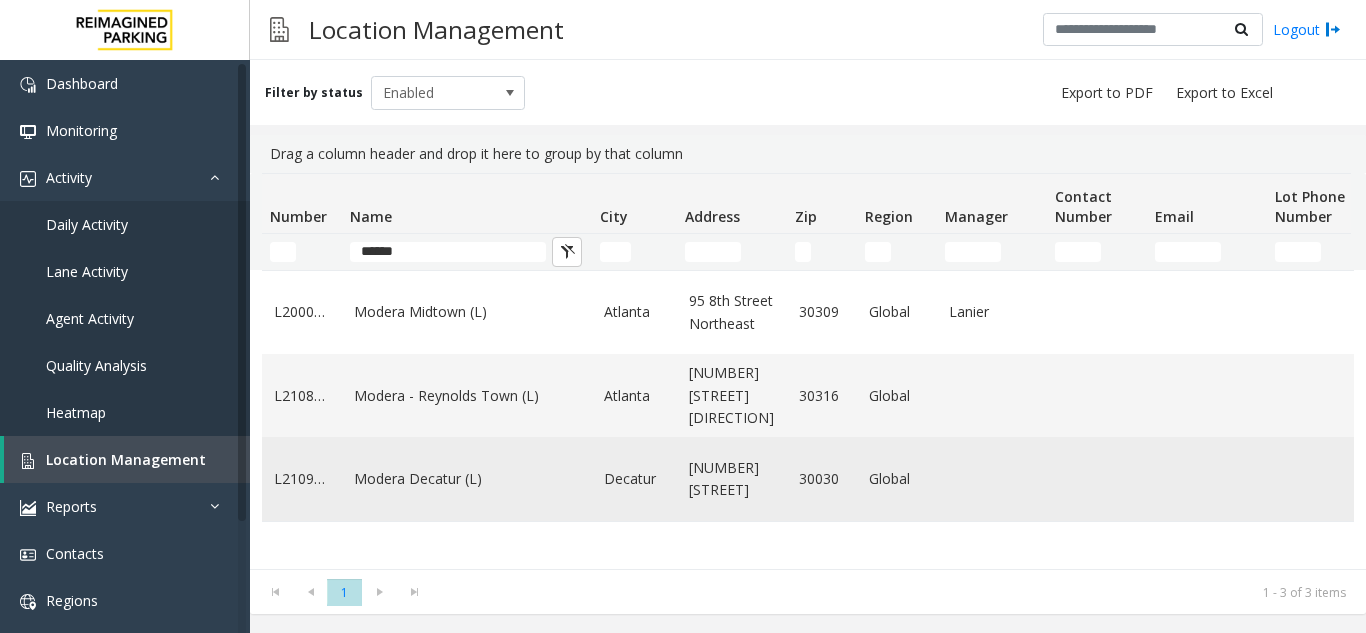 click on "Modera Decatur (L)" 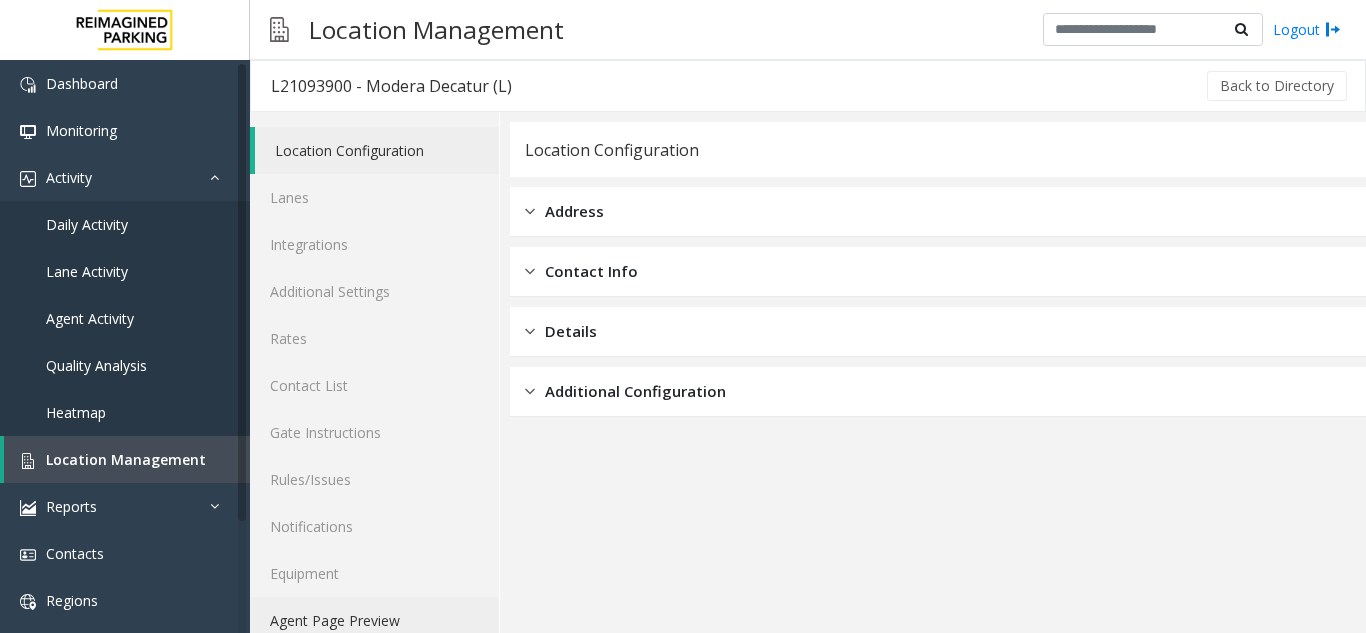 click on "Agent Page Preview" 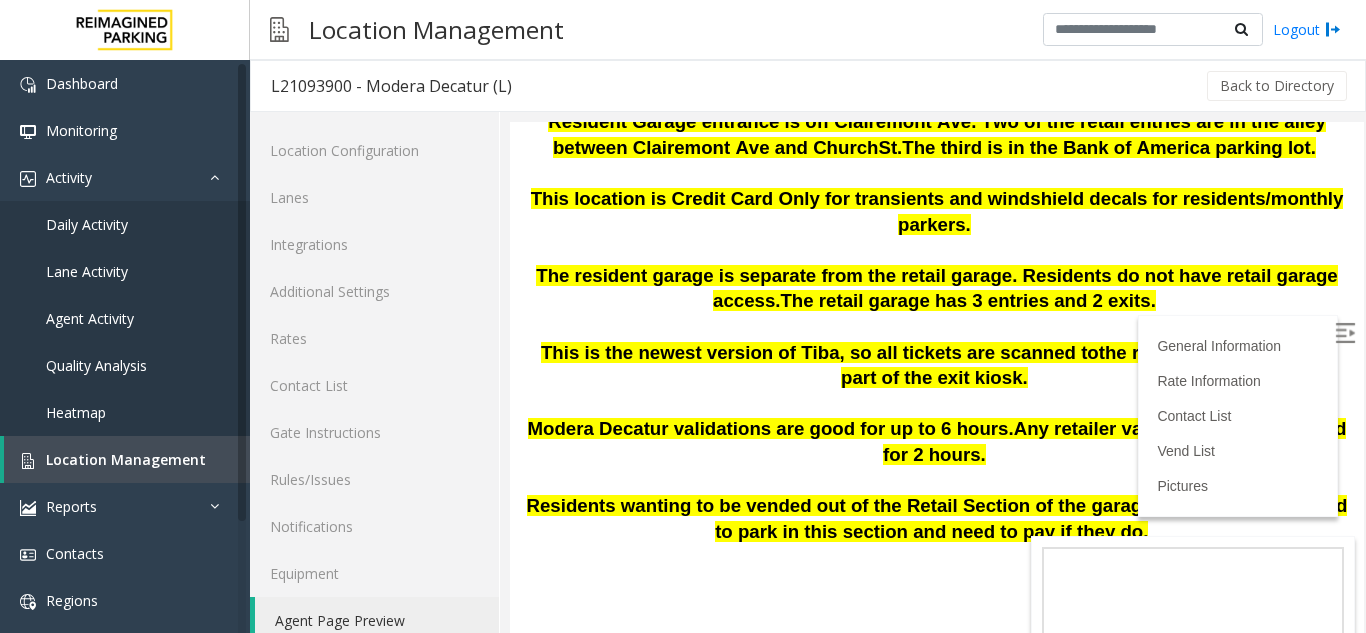 scroll, scrollTop: 600, scrollLeft: 0, axis: vertical 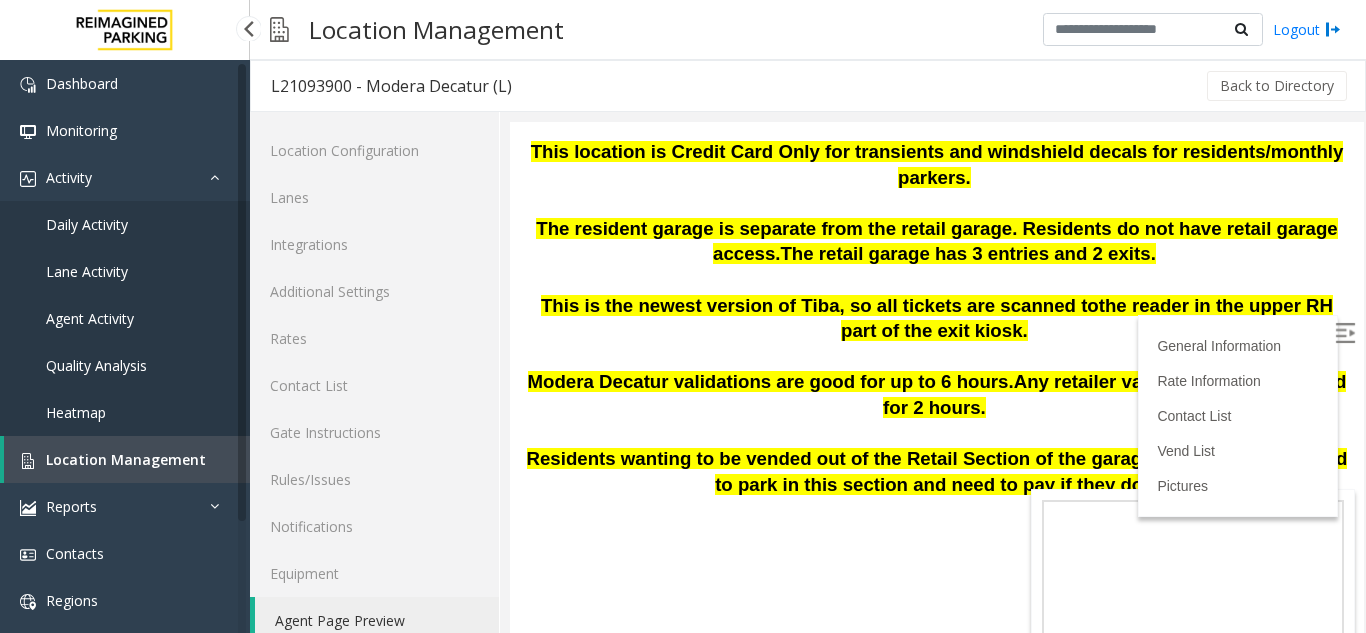 click on "Location Management" at bounding box center [127, 459] 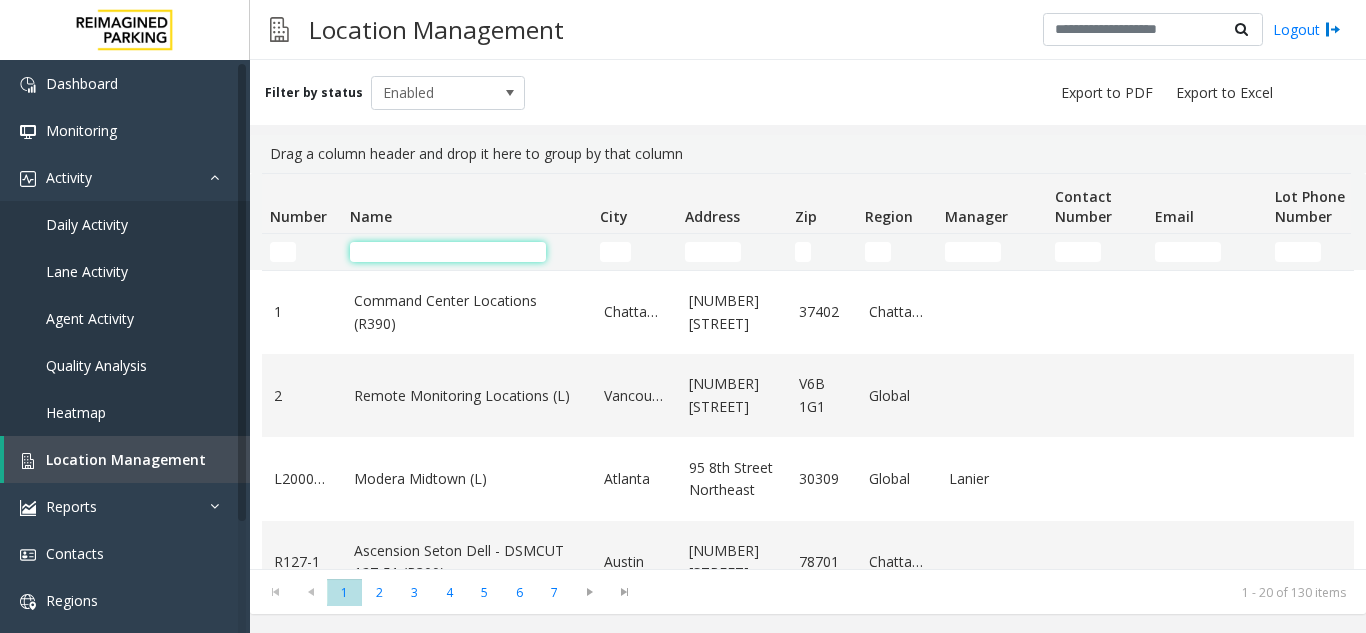 click 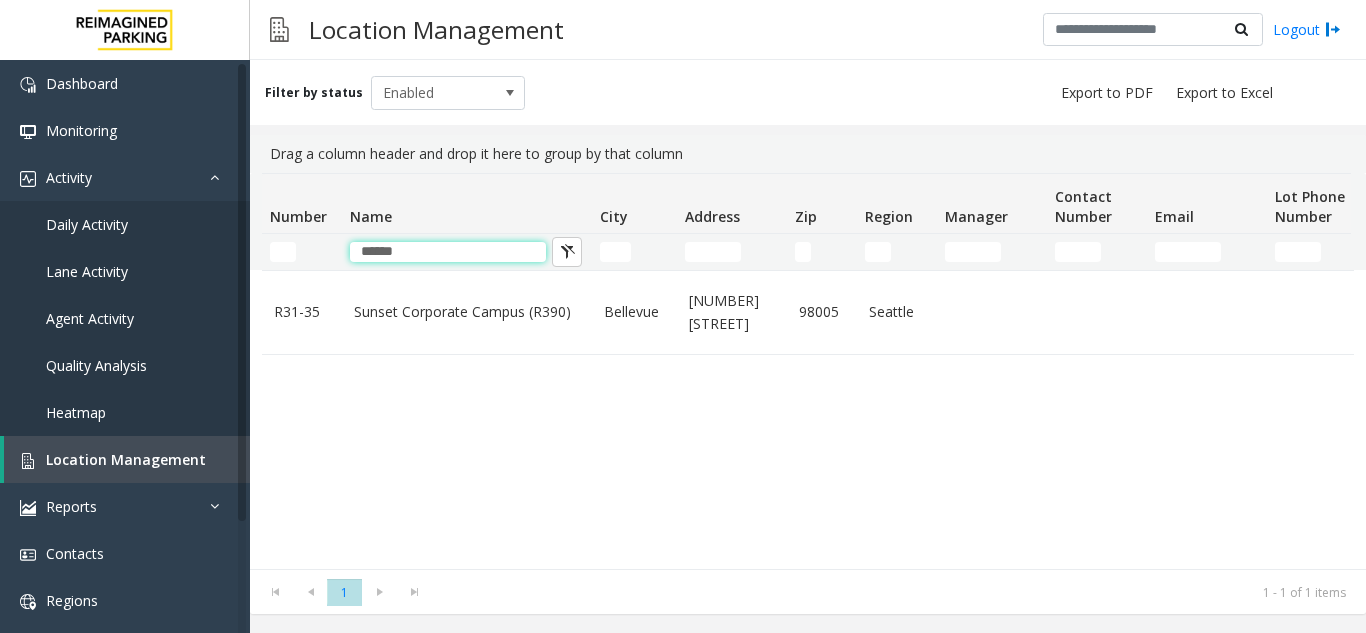 type on "******" 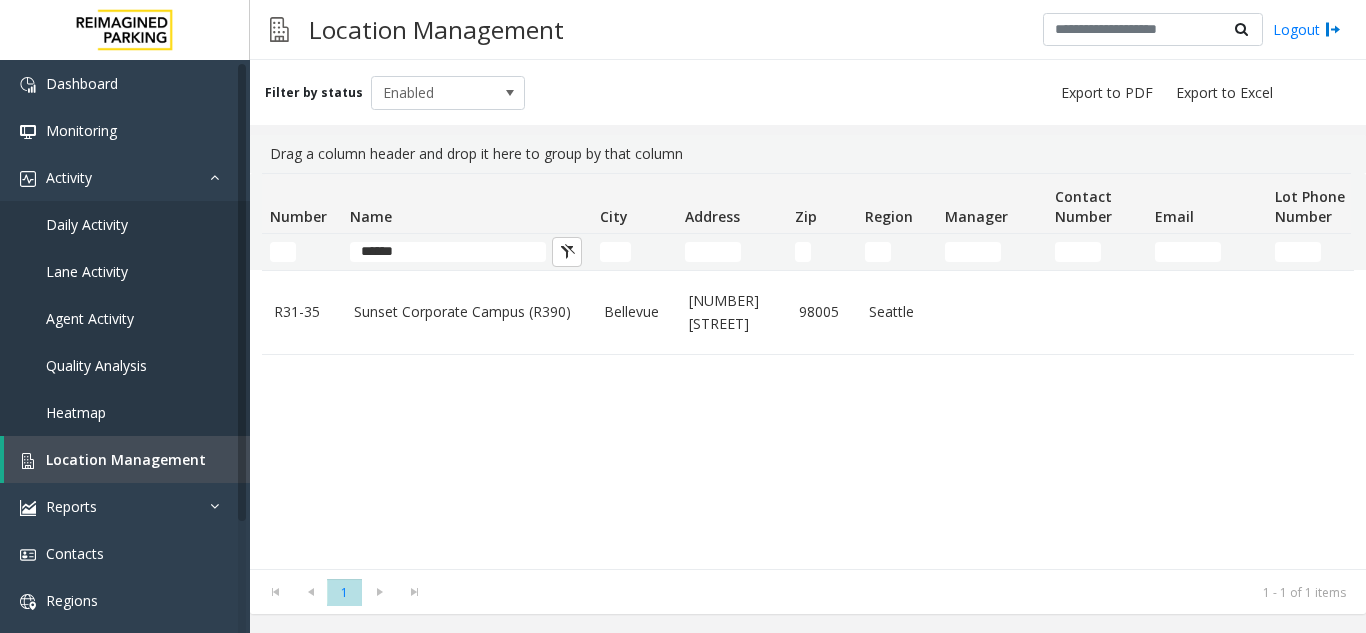 click on "Sunset Corporate Campus (R390)" 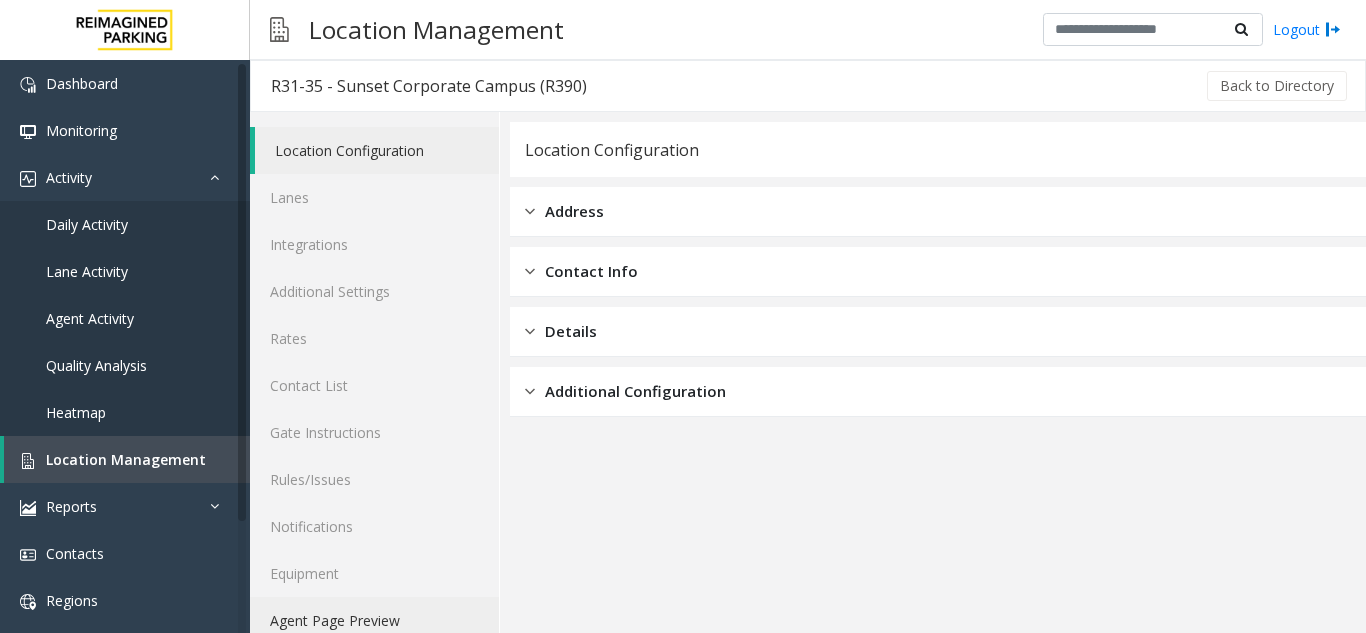 click on "Agent Page Preview" 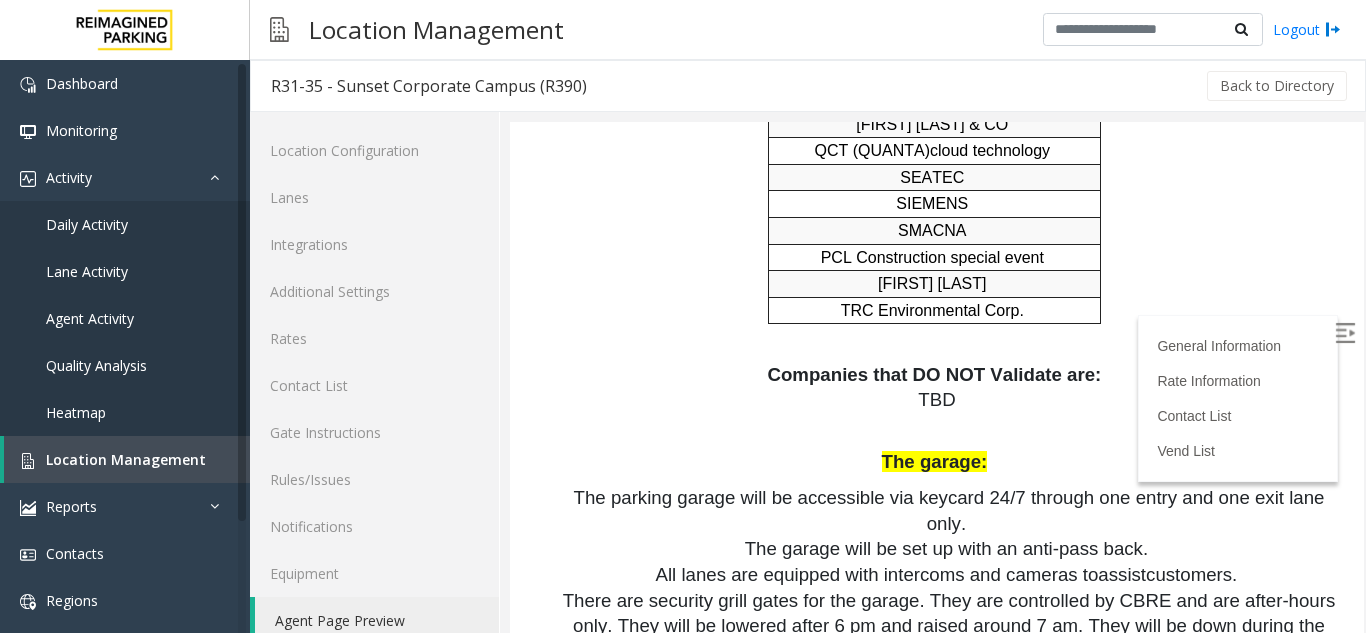 scroll, scrollTop: 2500, scrollLeft: 0, axis: vertical 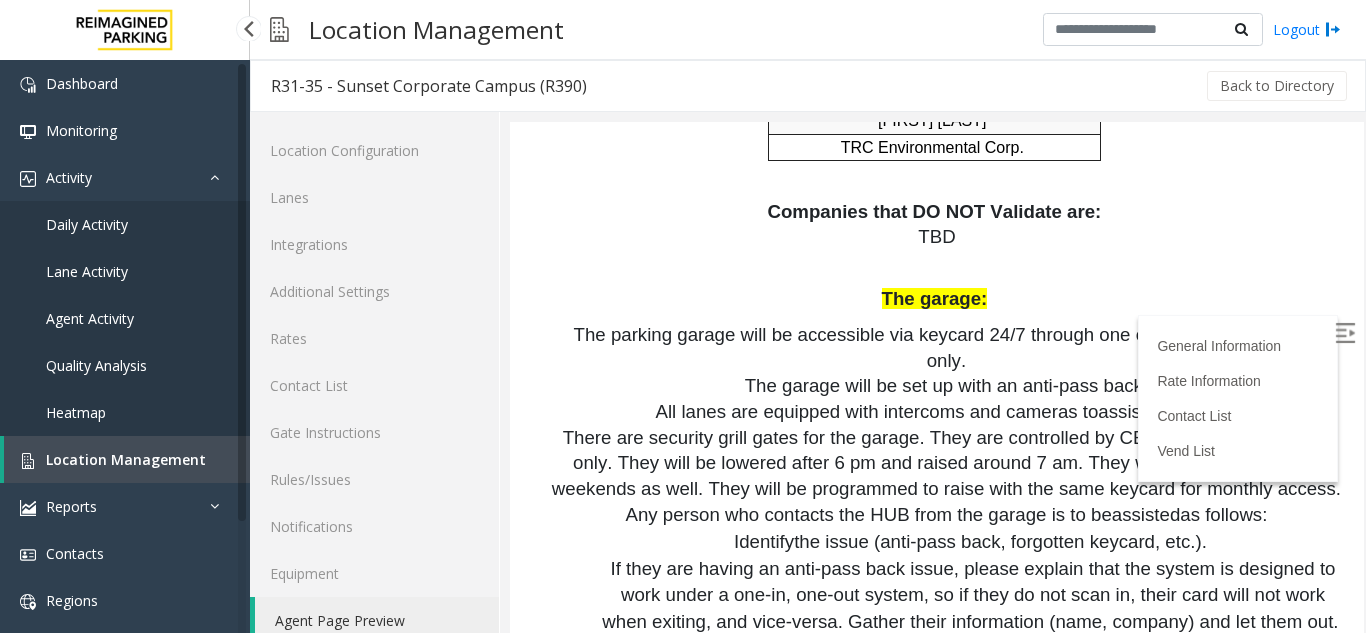 click on "Location Management" at bounding box center [126, 459] 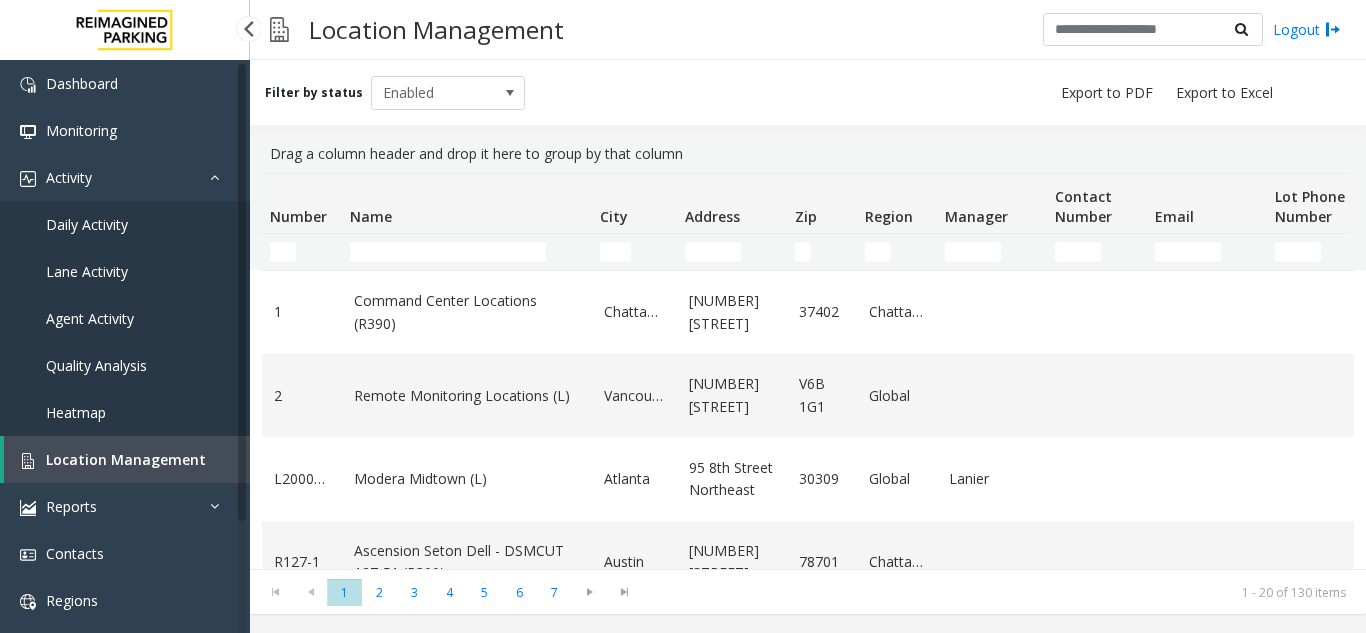 click on "Daily Activity" at bounding box center (125, 224) 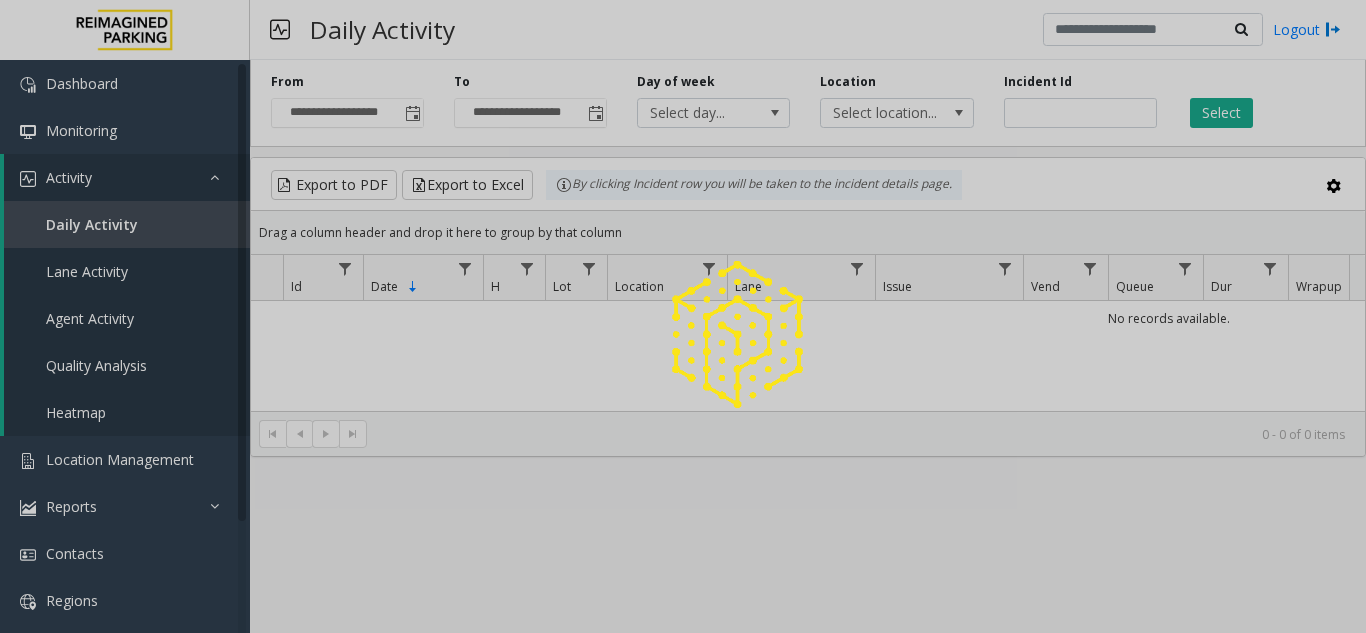 click 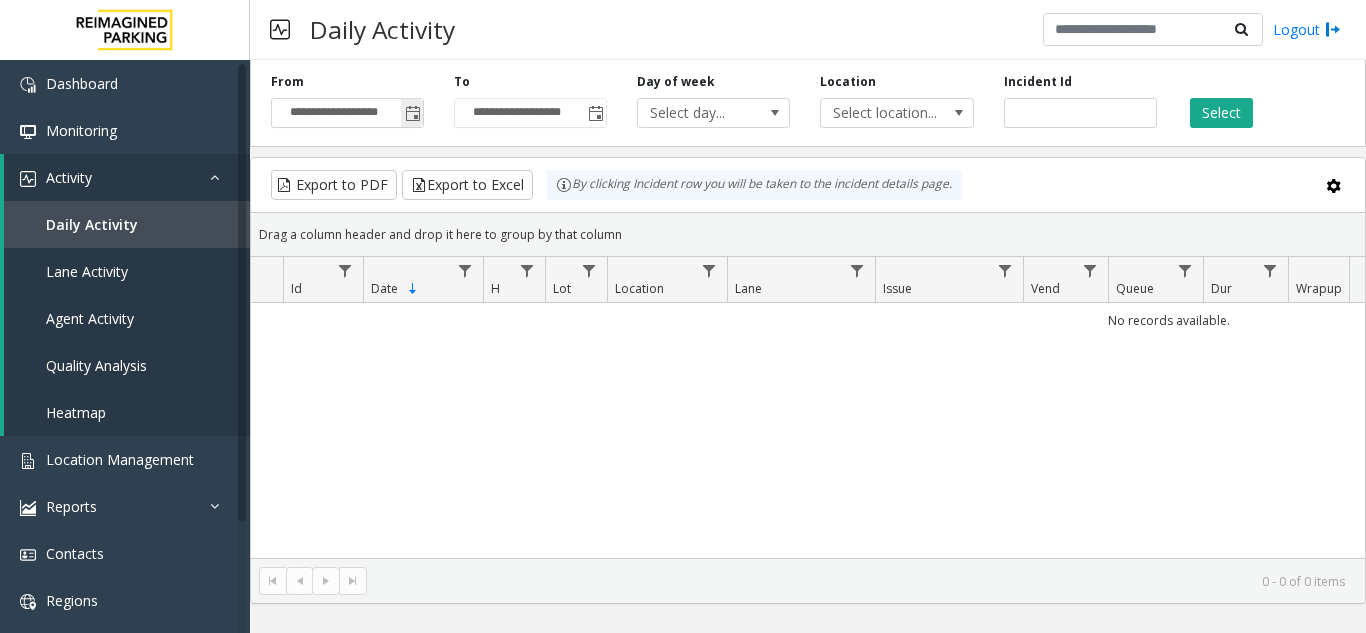 click 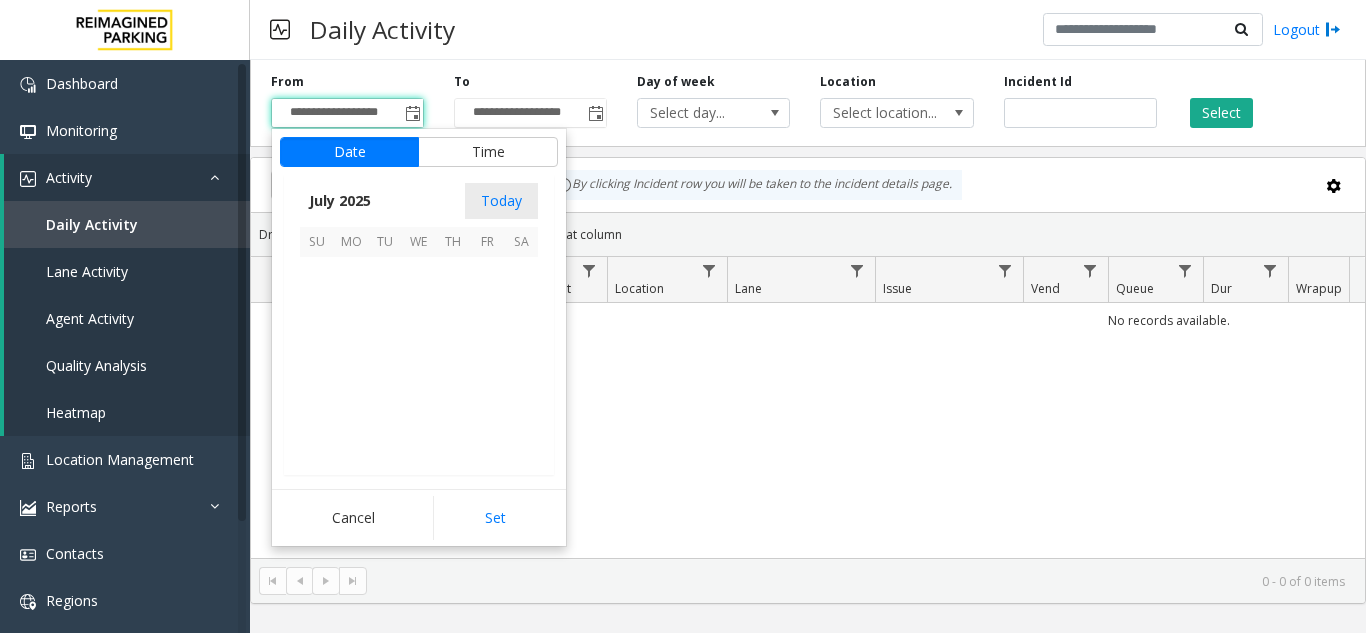 scroll, scrollTop: 358428, scrollLeft: 0, axis: vertical 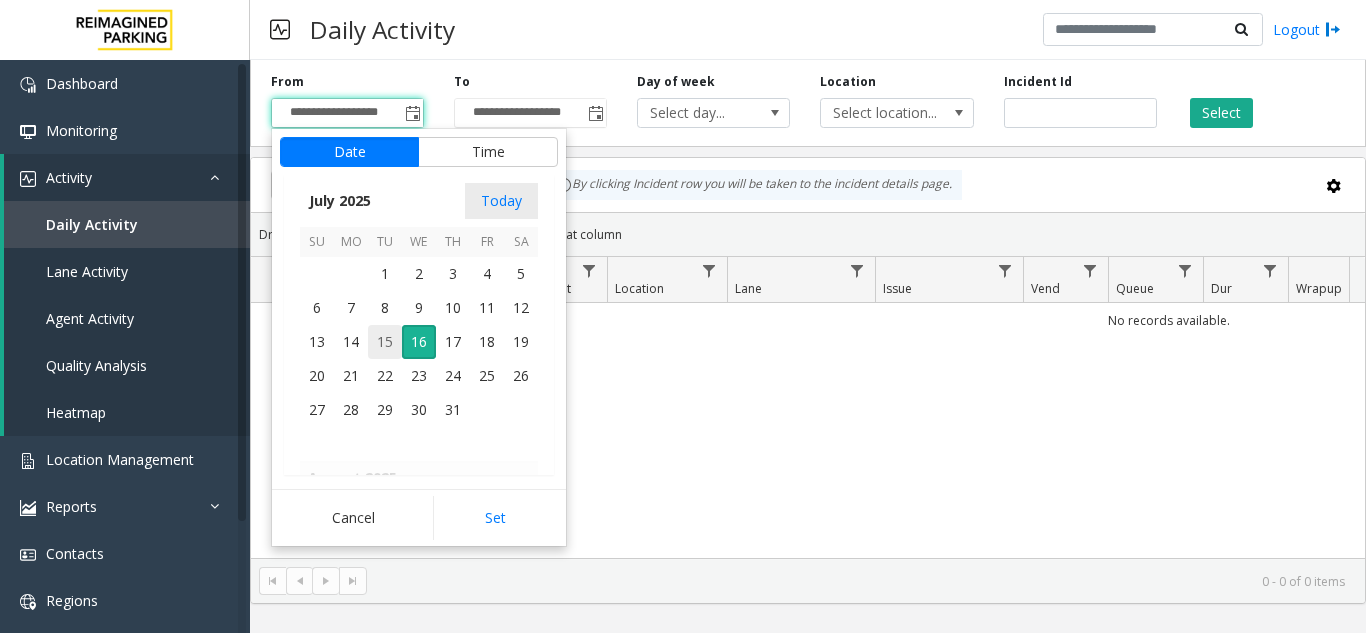 click on "15" at bounding box center [385, 342] 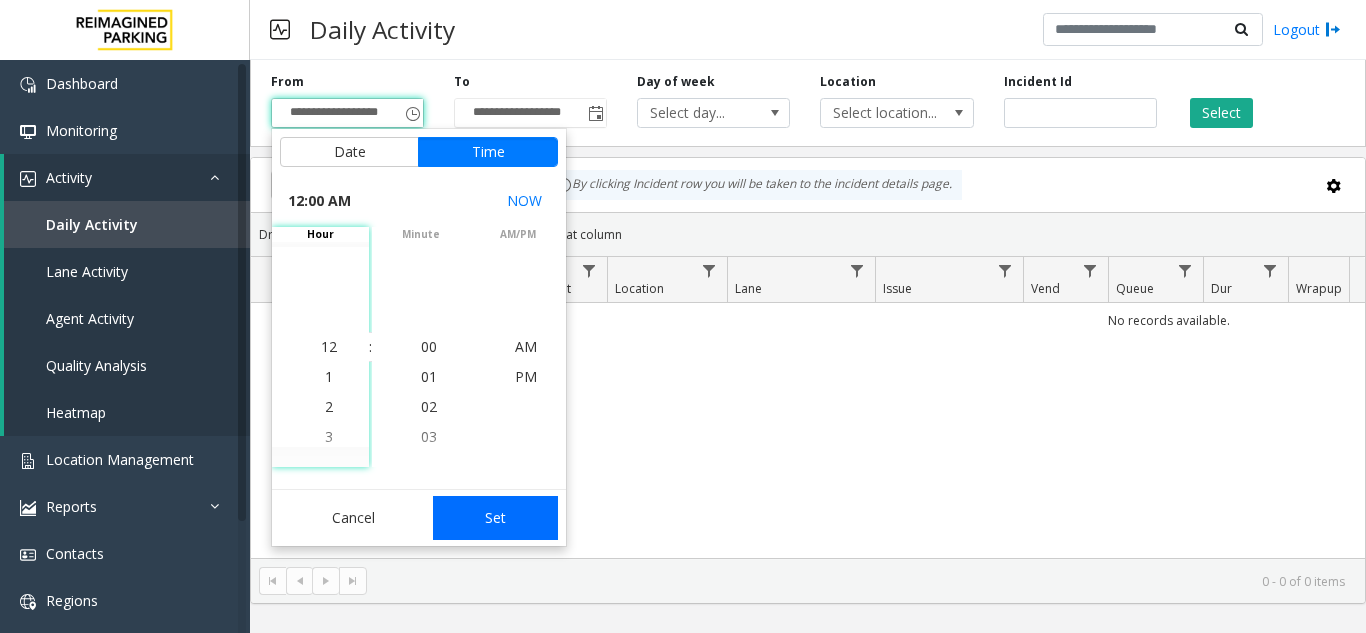 click on "Set" 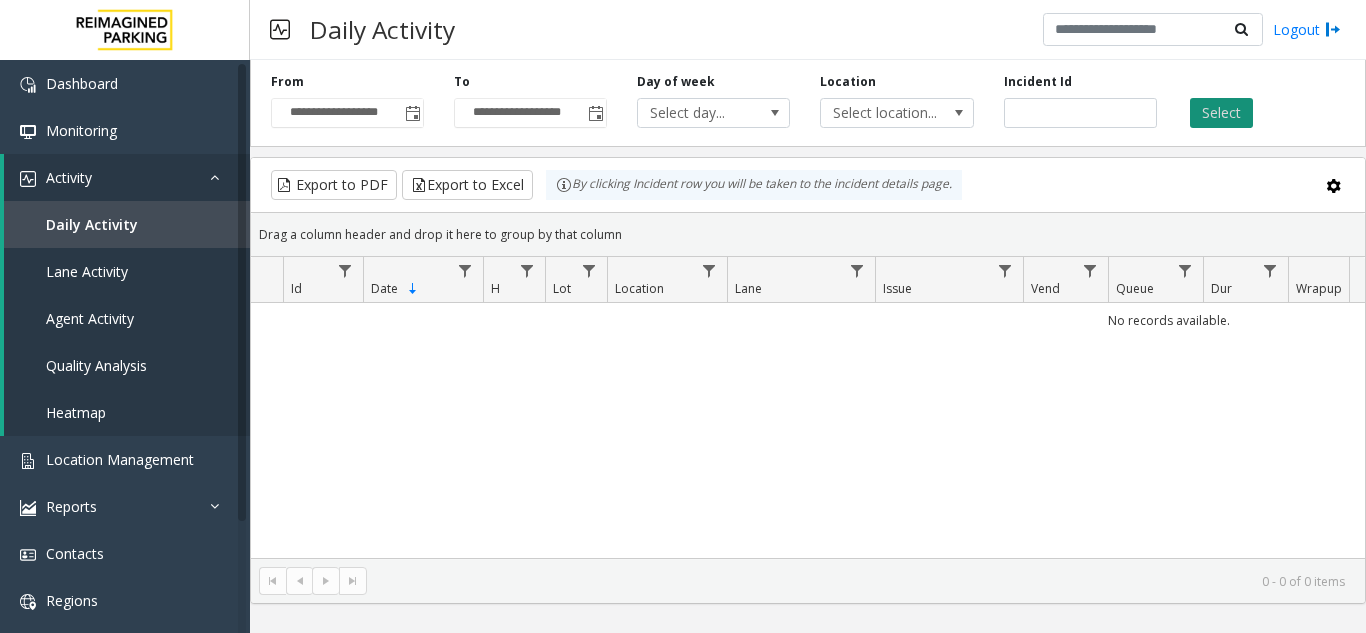 click on "Select" 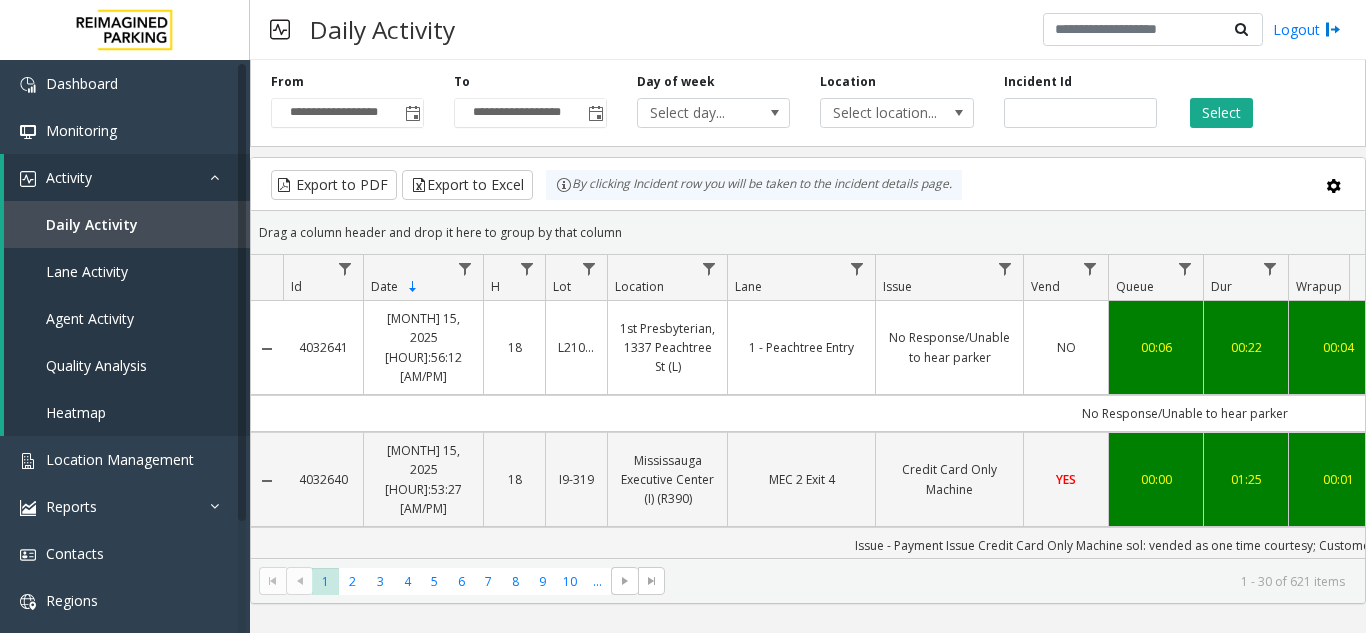 scroll, scrollTop: 0, scrollLeft: 273, axis: horizontal 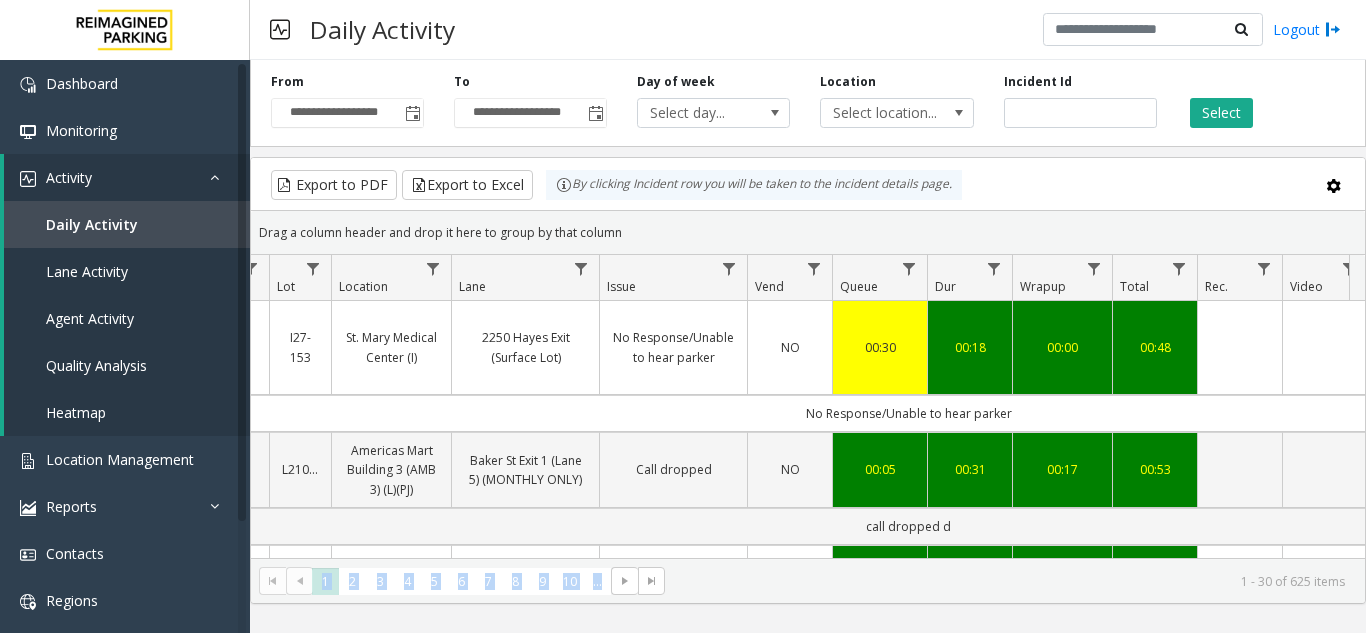 drag, startPoint x: 629, startPoint y: 558, endPoint x: 748, endPoint y: 556, distance: 119.01681 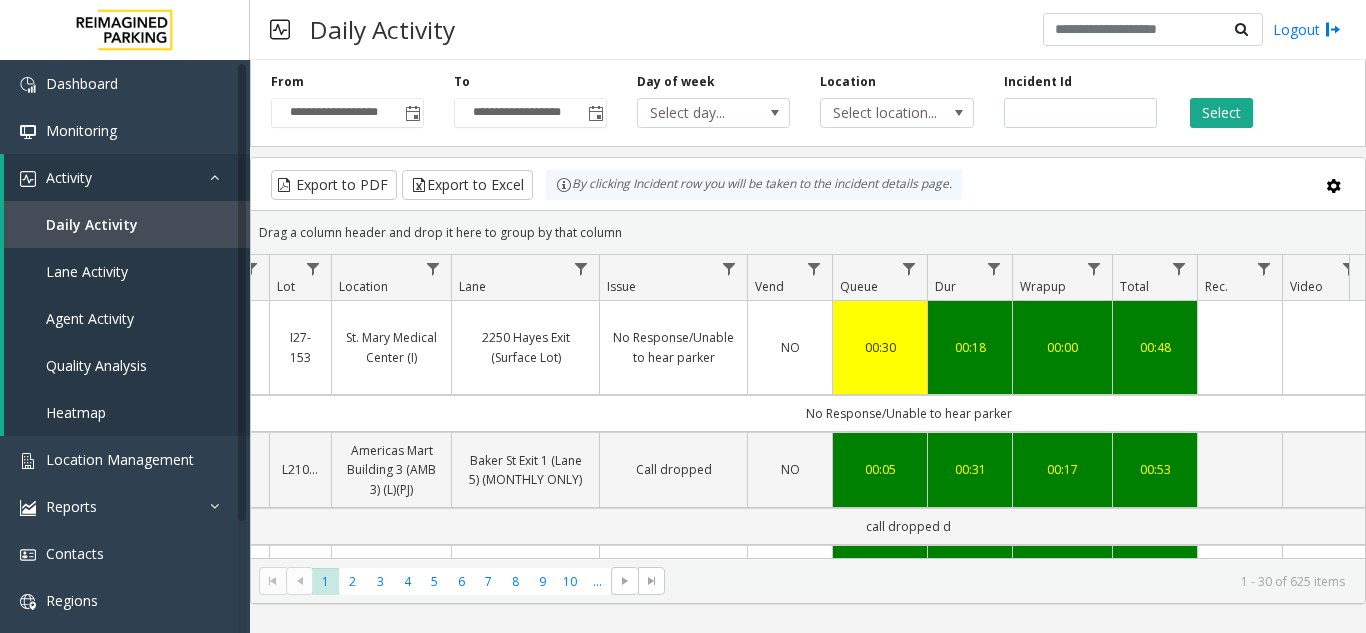 click on "Export to PDF  Export to Excel By clicking Incident row you will be taken to the incident details page." 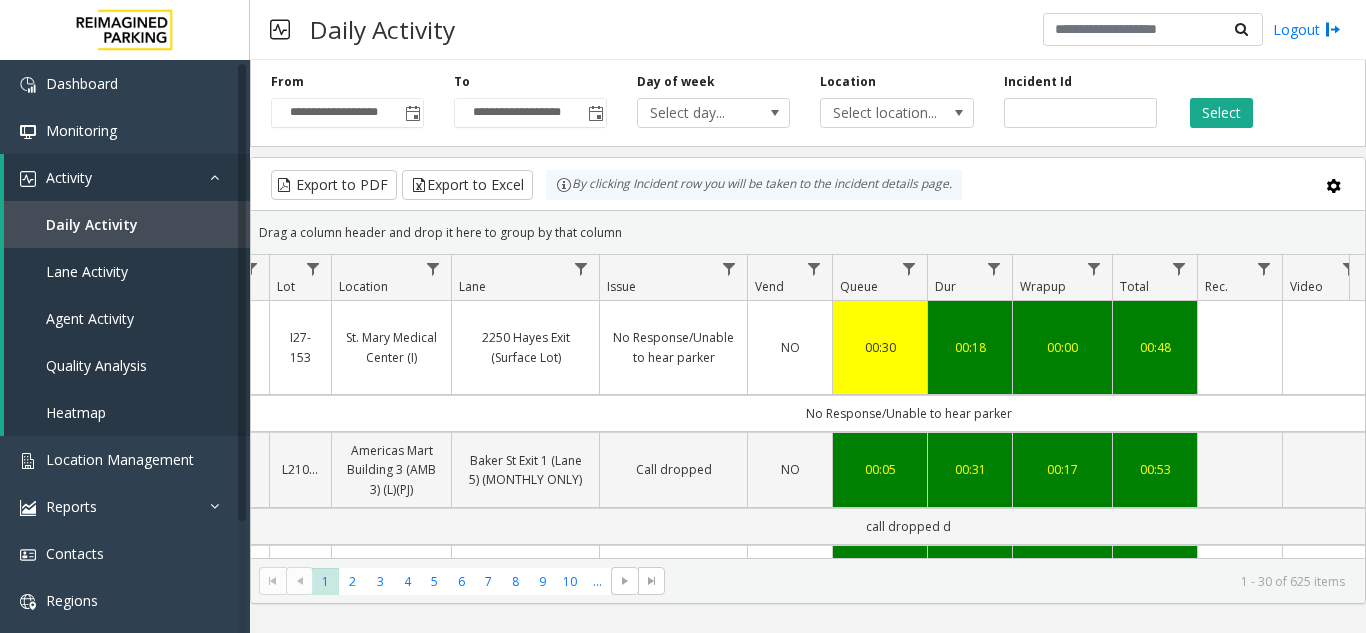 scroll, scrollTop: 0, scrollLeft: 463, axis: horizontal 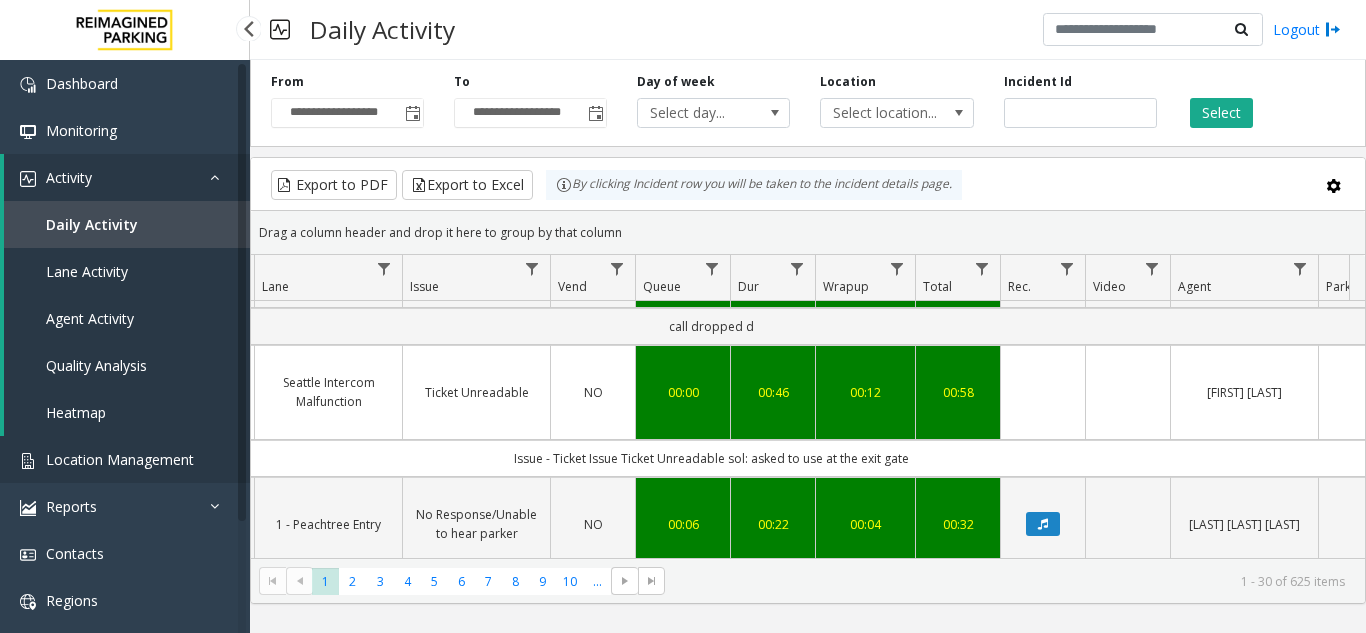 click on "Location Management" at bounding box center [125, 459] 